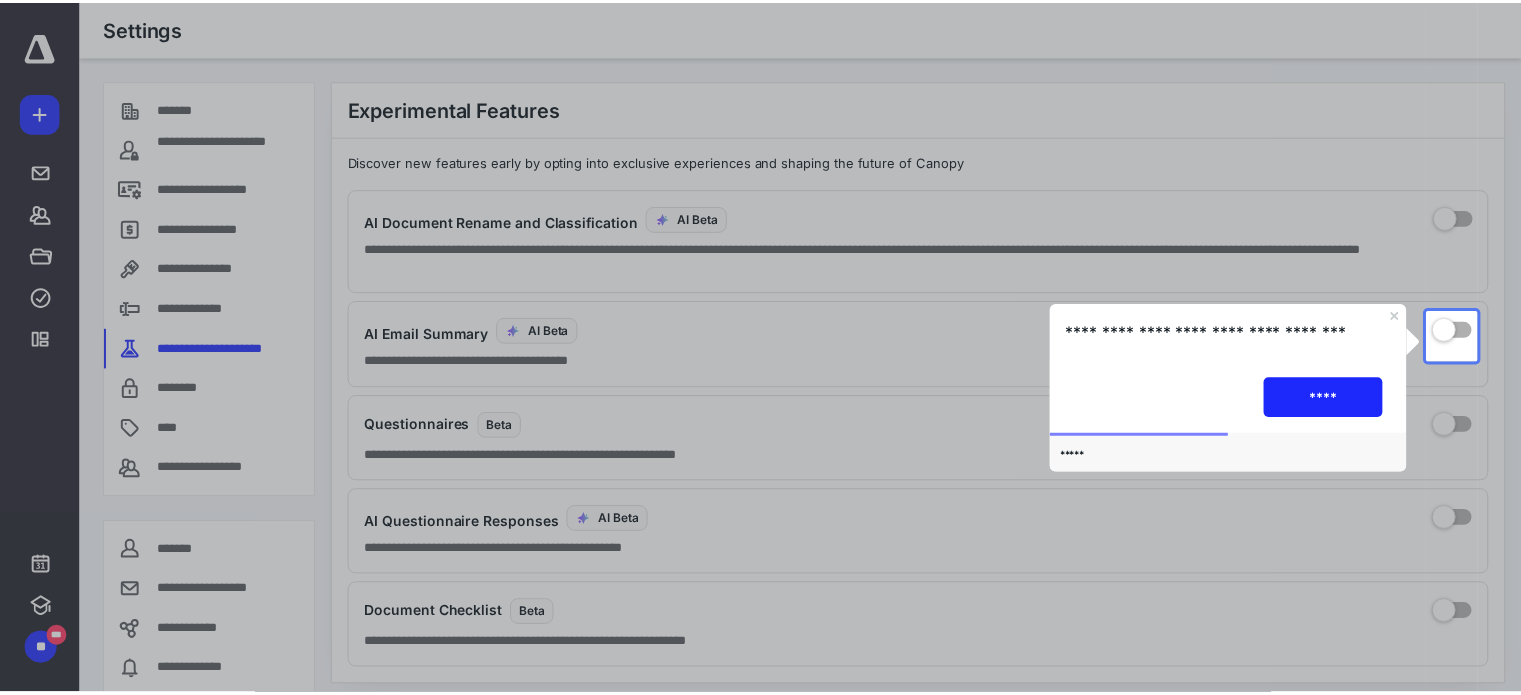 scroll, scrollTop: 0, scrollLeft: 0, axis: both 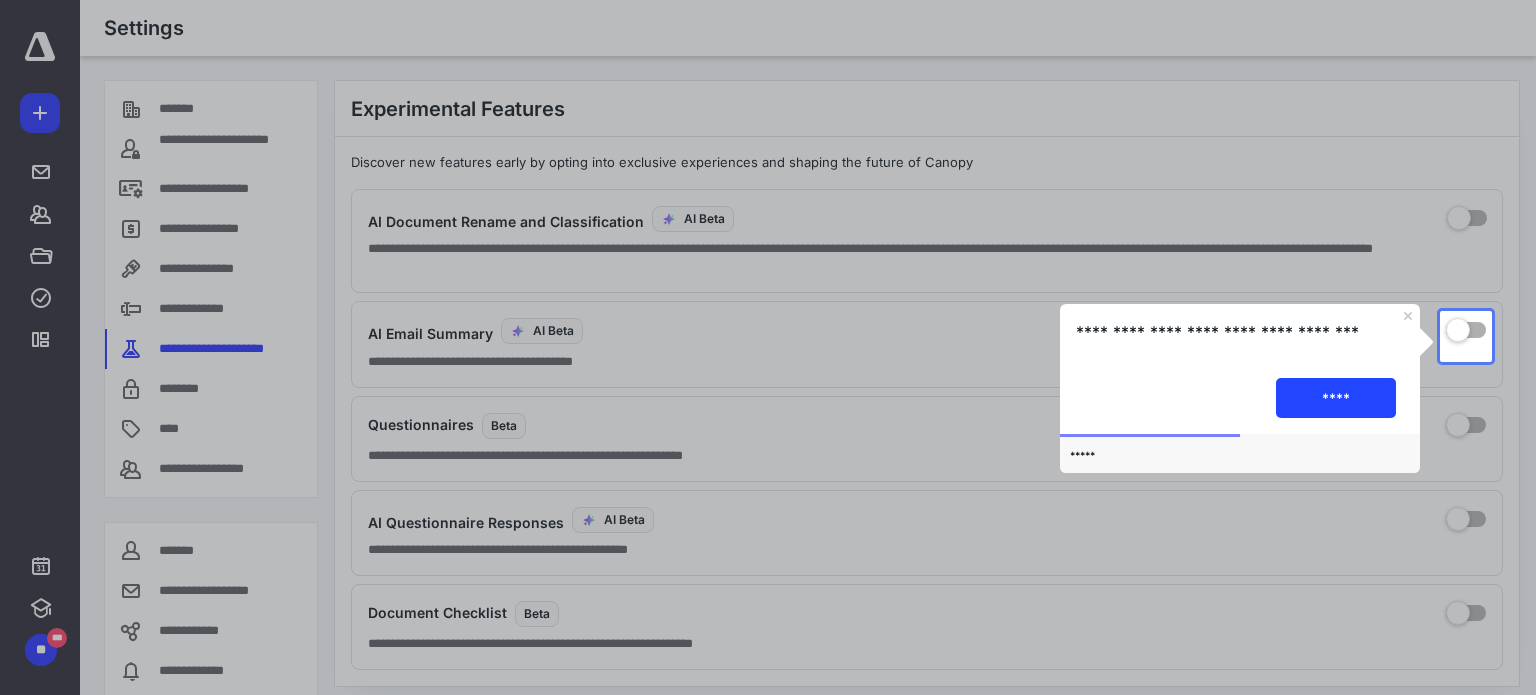 click on "****" at bounding box center [1336, 398] 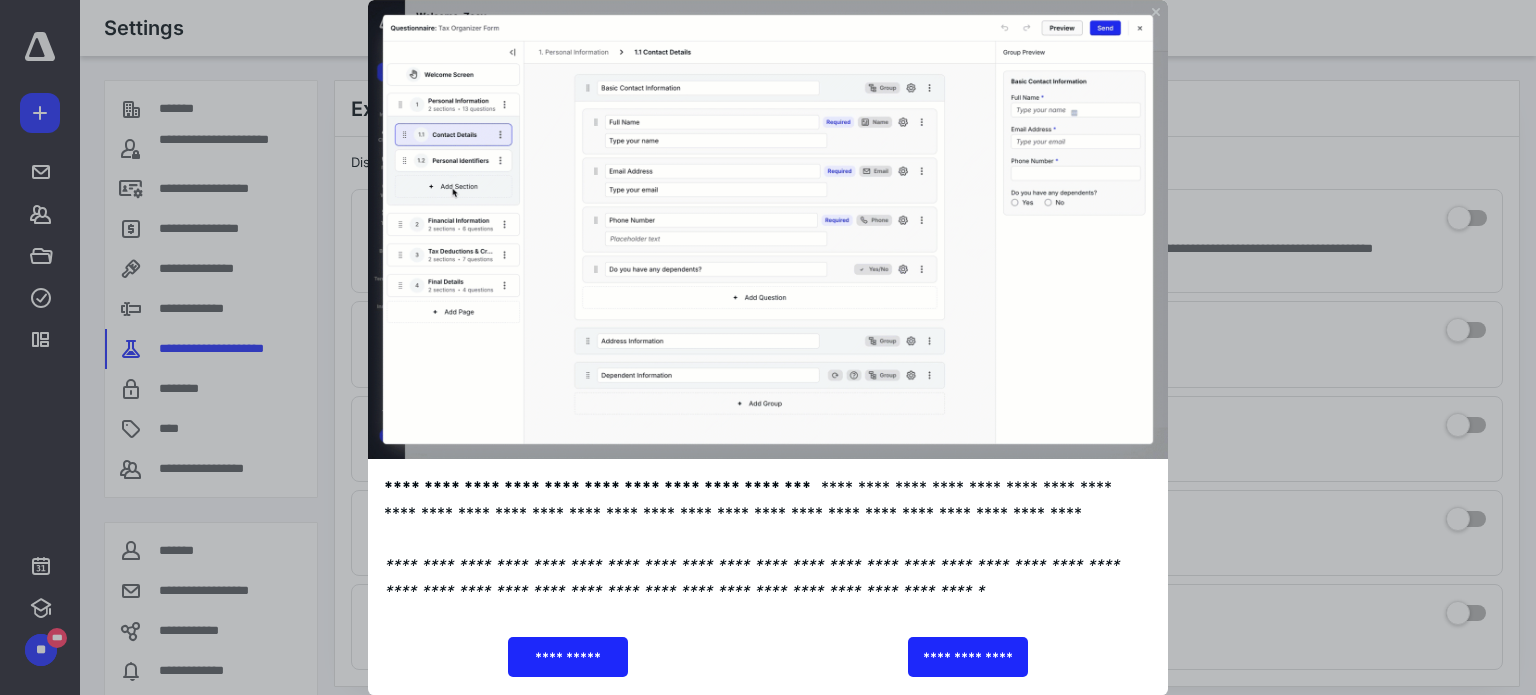 click 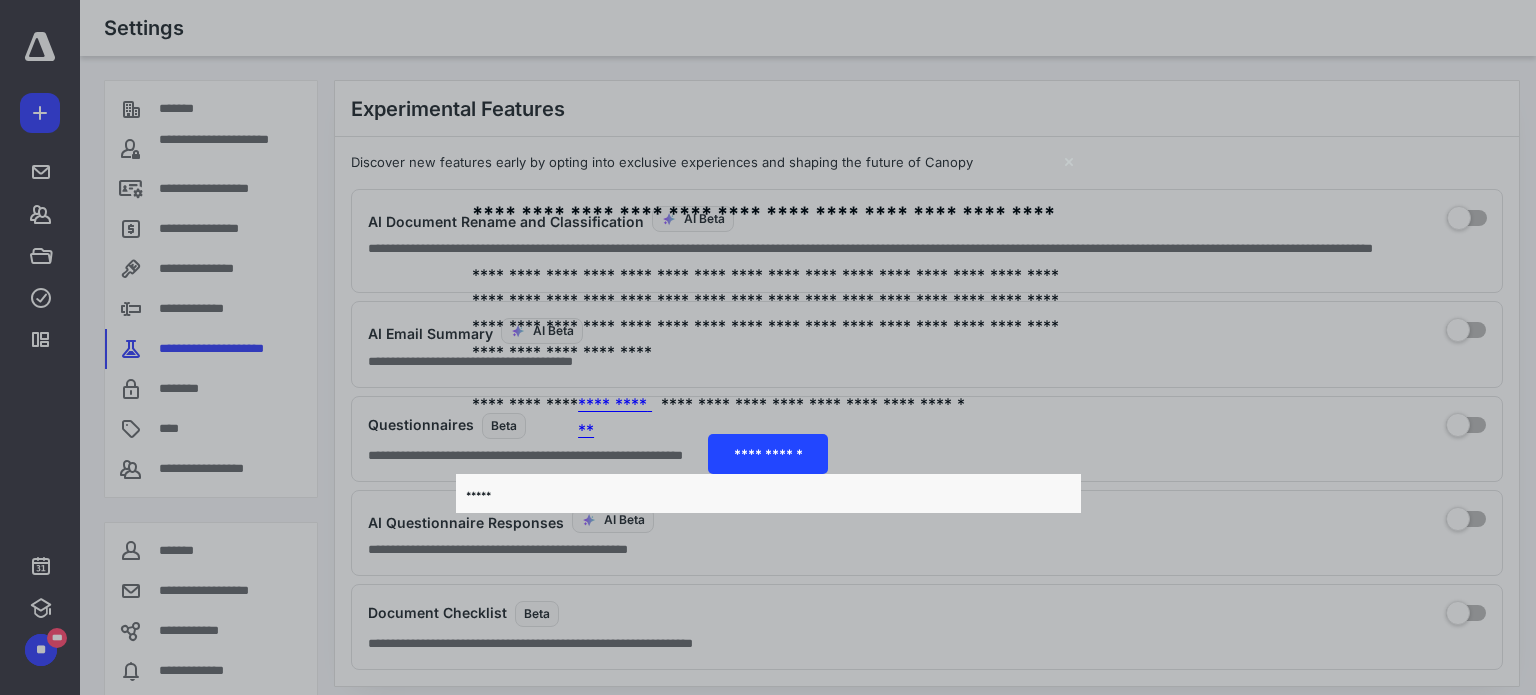 click on "**********" at bounding box center (767, 453) 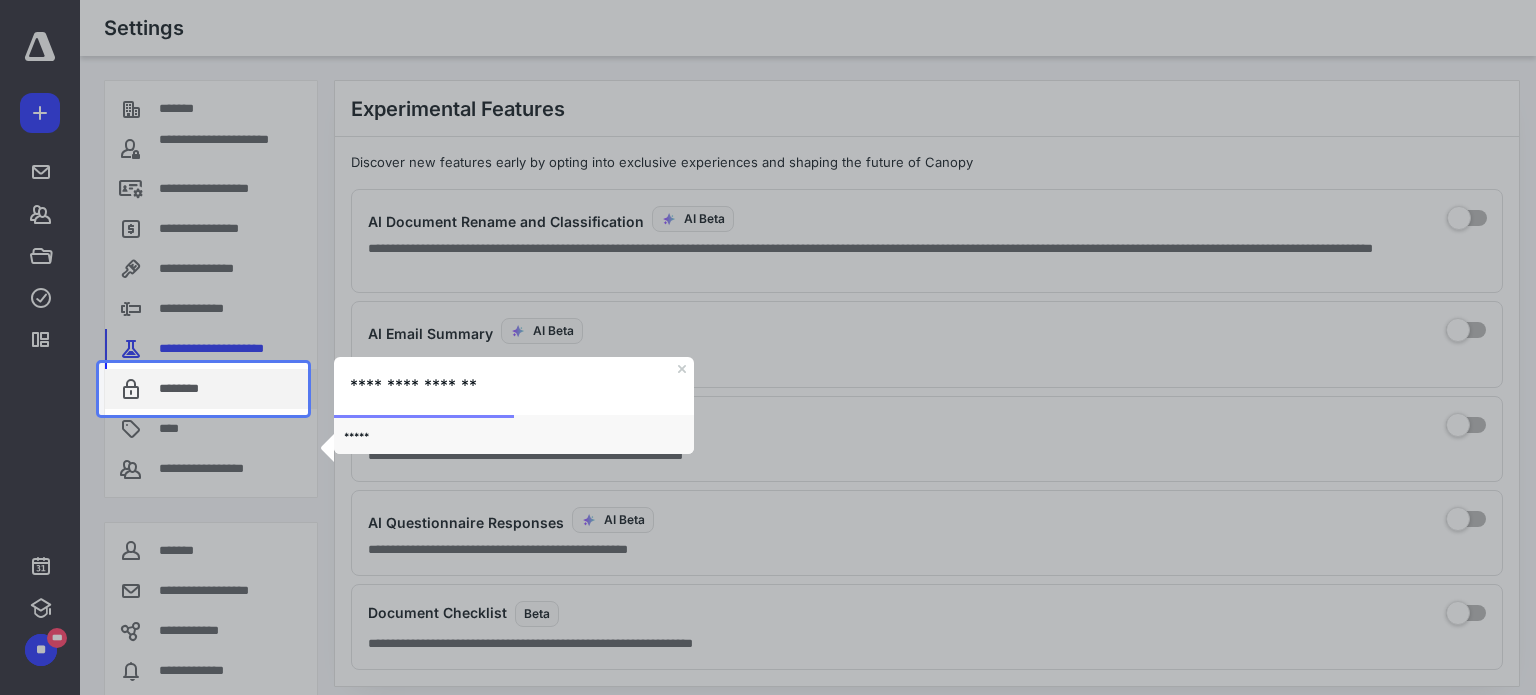 click on "********" at bounding box center [211, 389] 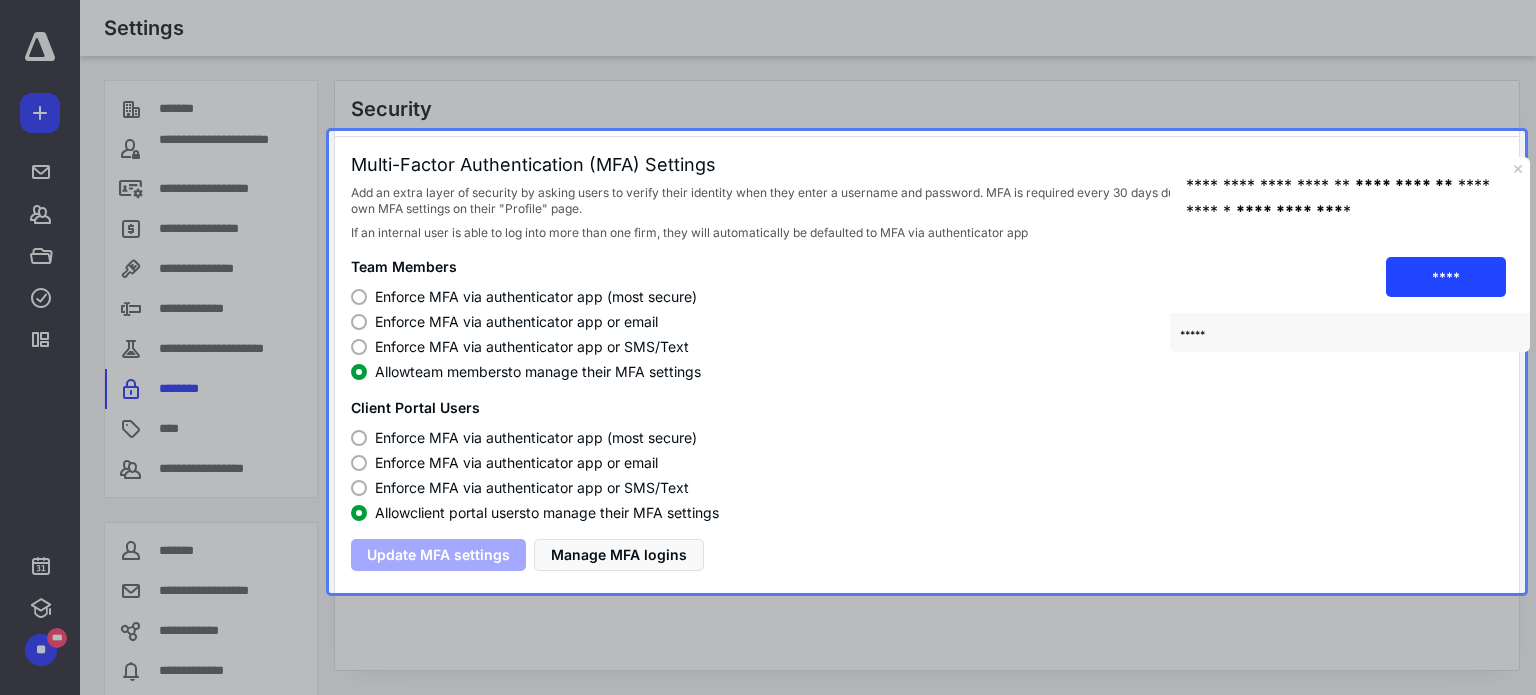 click on "****" at bounding box center [1446, 276] 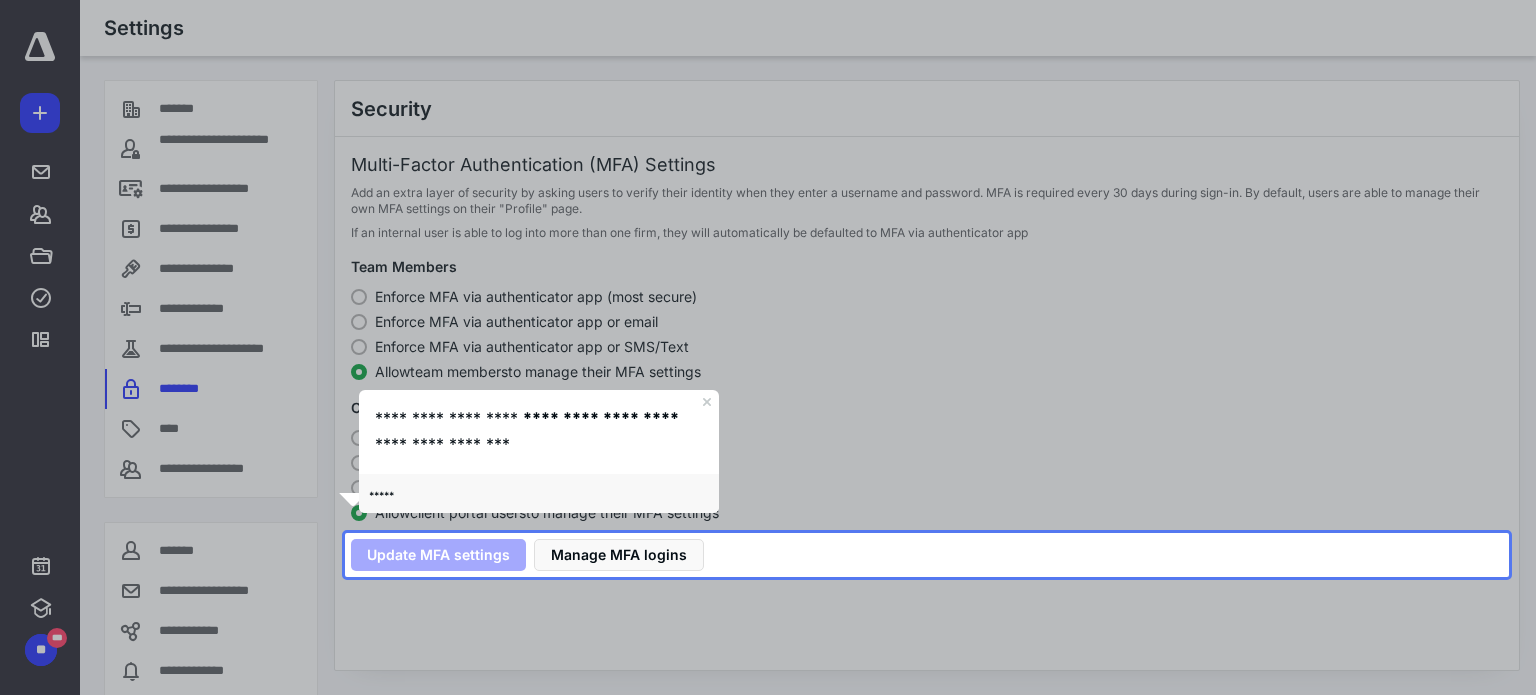 click on "**********" at bounding box center [538, 432] 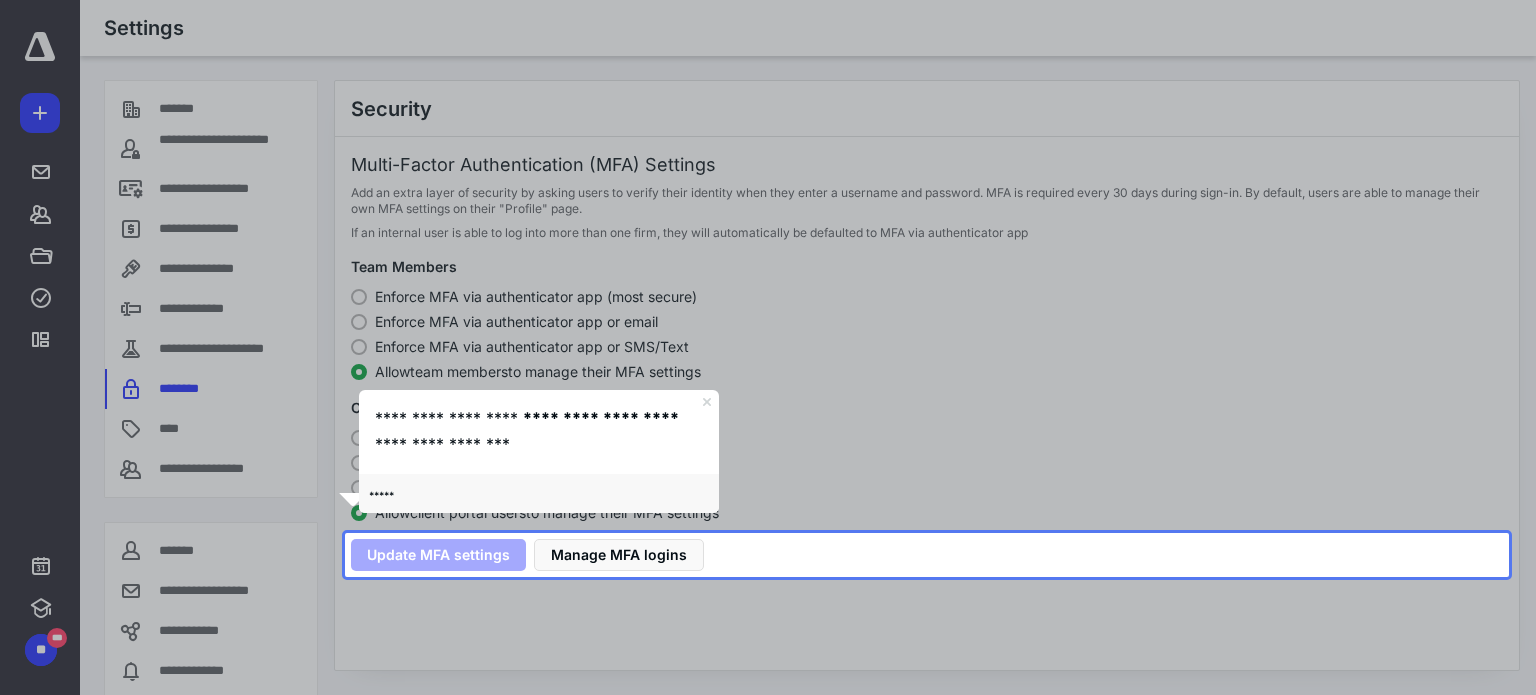 click 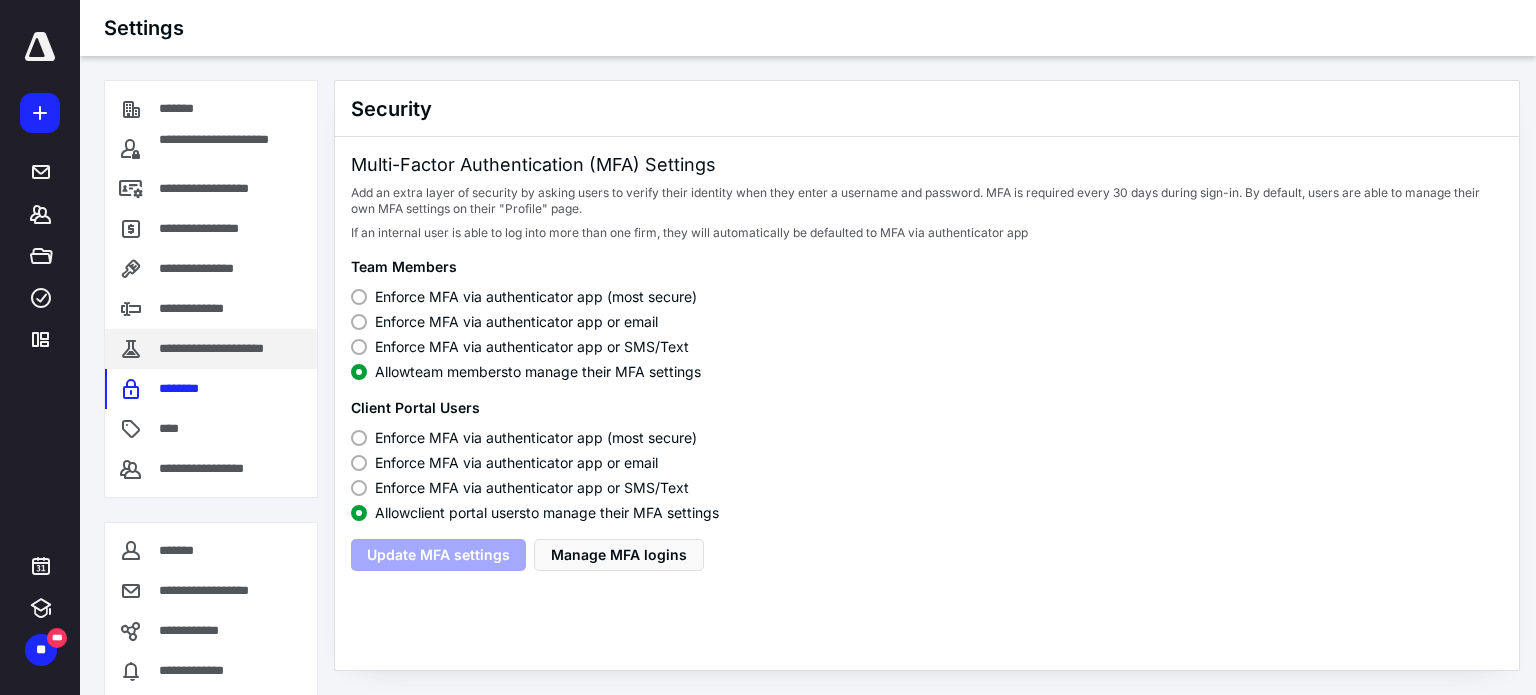 click on "**********" at bounding box center (227, 349) 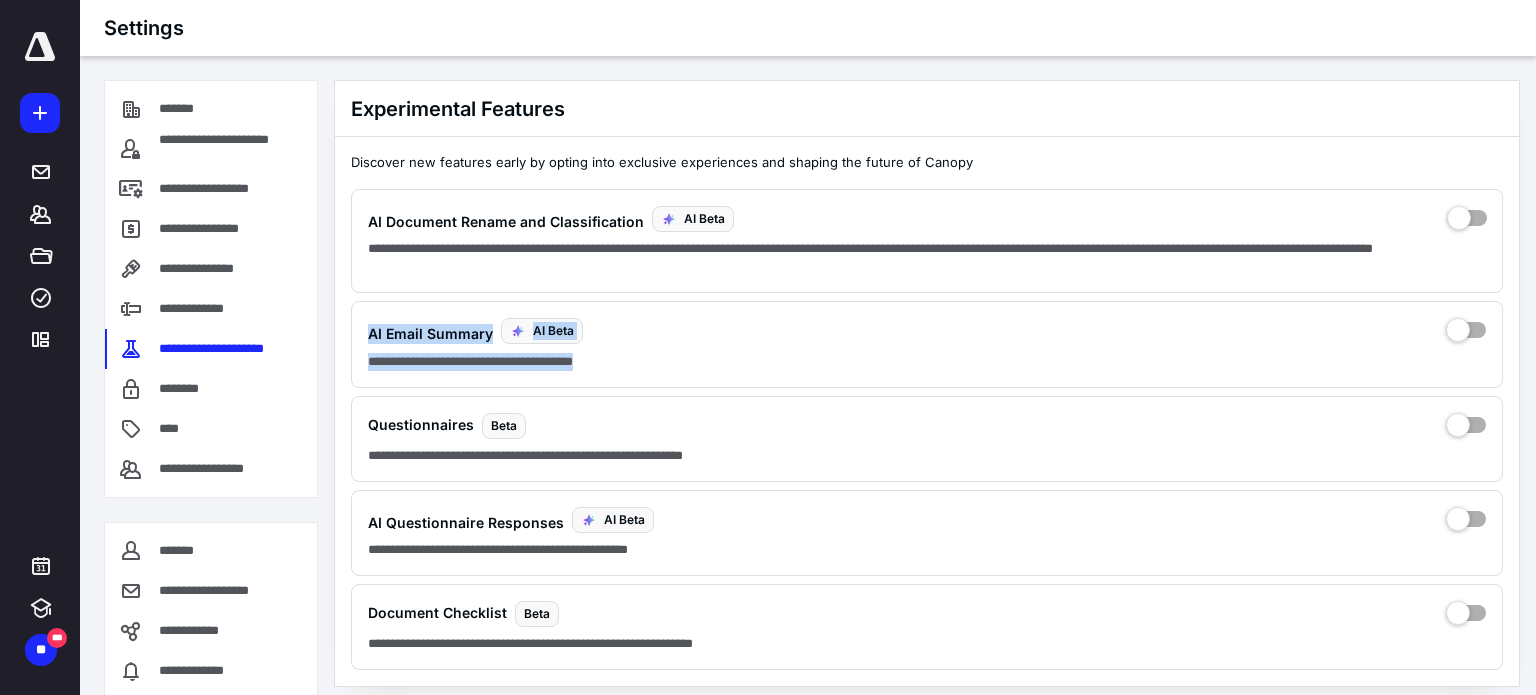 drag, startPoint x: 1204, startPoint y: 271, endPoint x: 1130, endPoint y: 349, distance: 107.51744 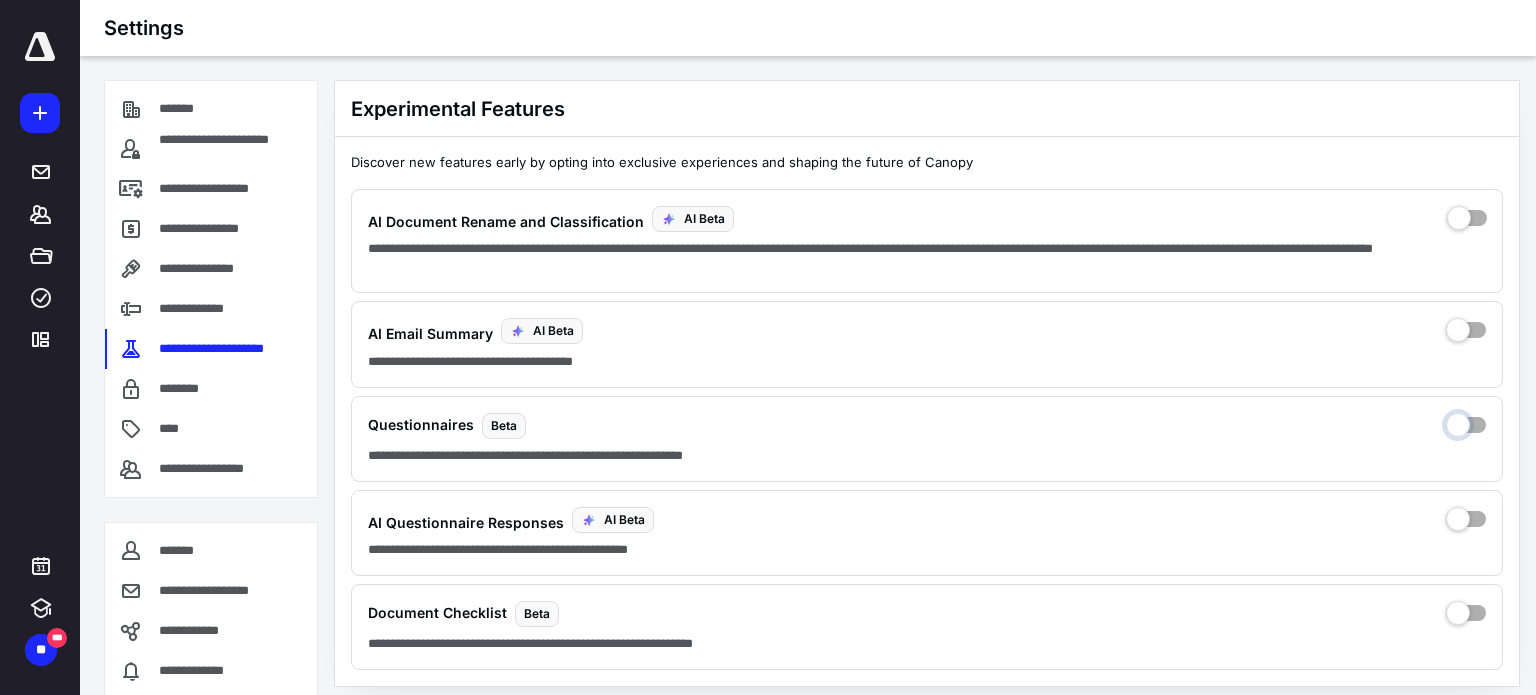 click at bounding box center (1466, 432) 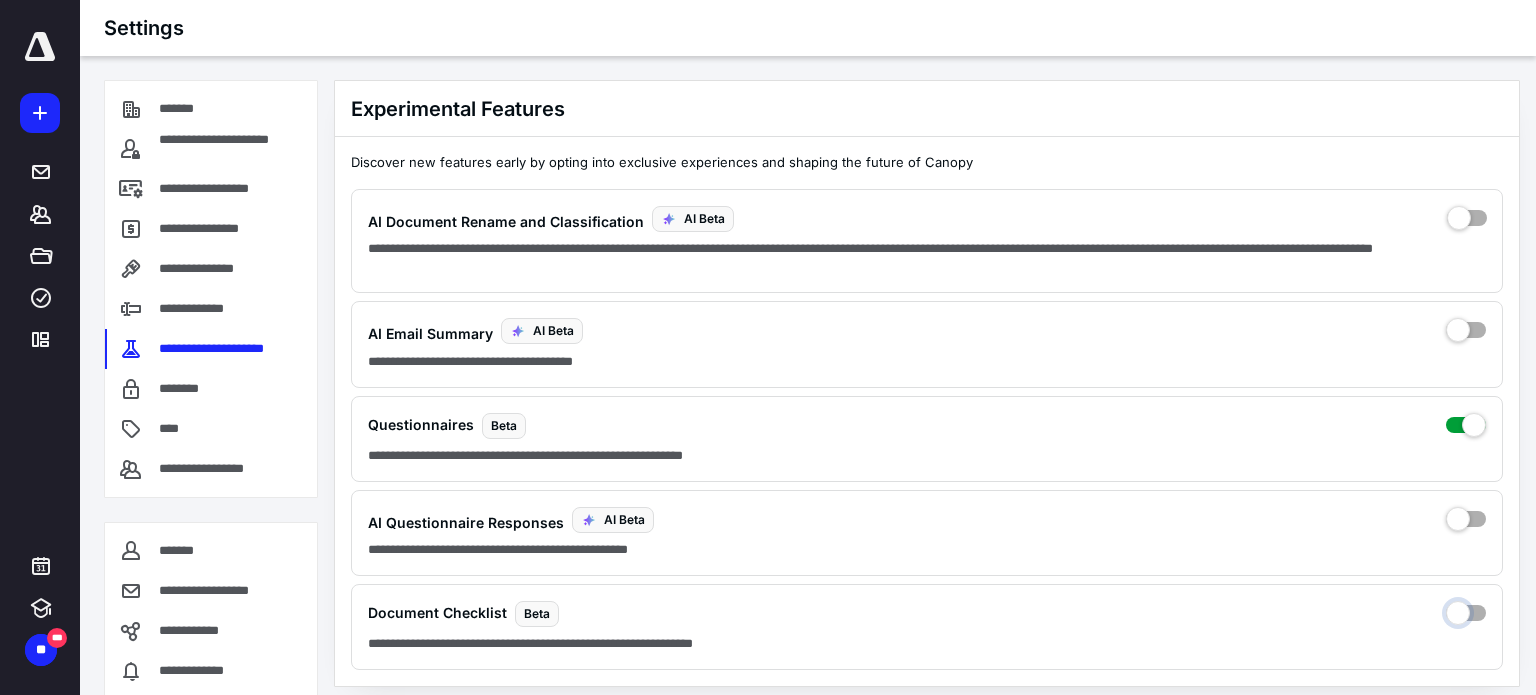 click at bounding box center [1466, 620] 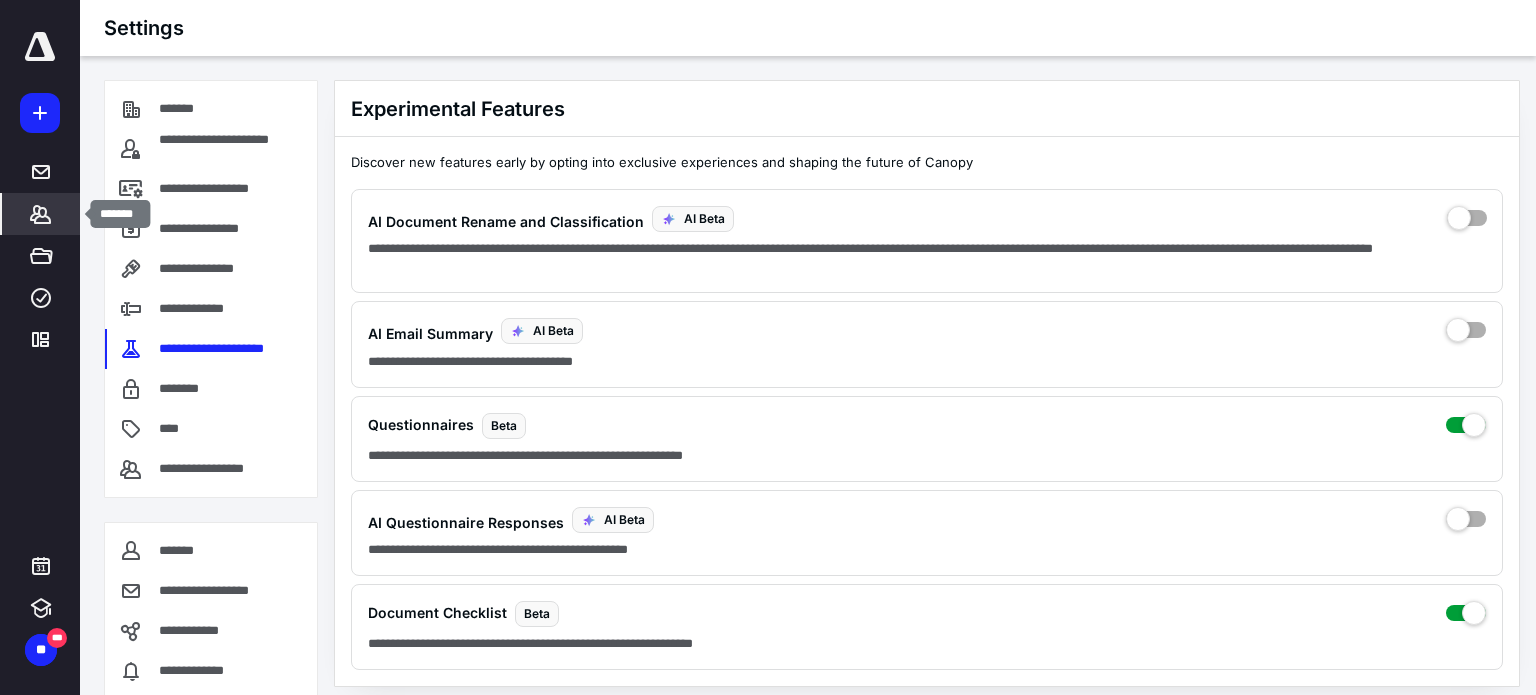 click 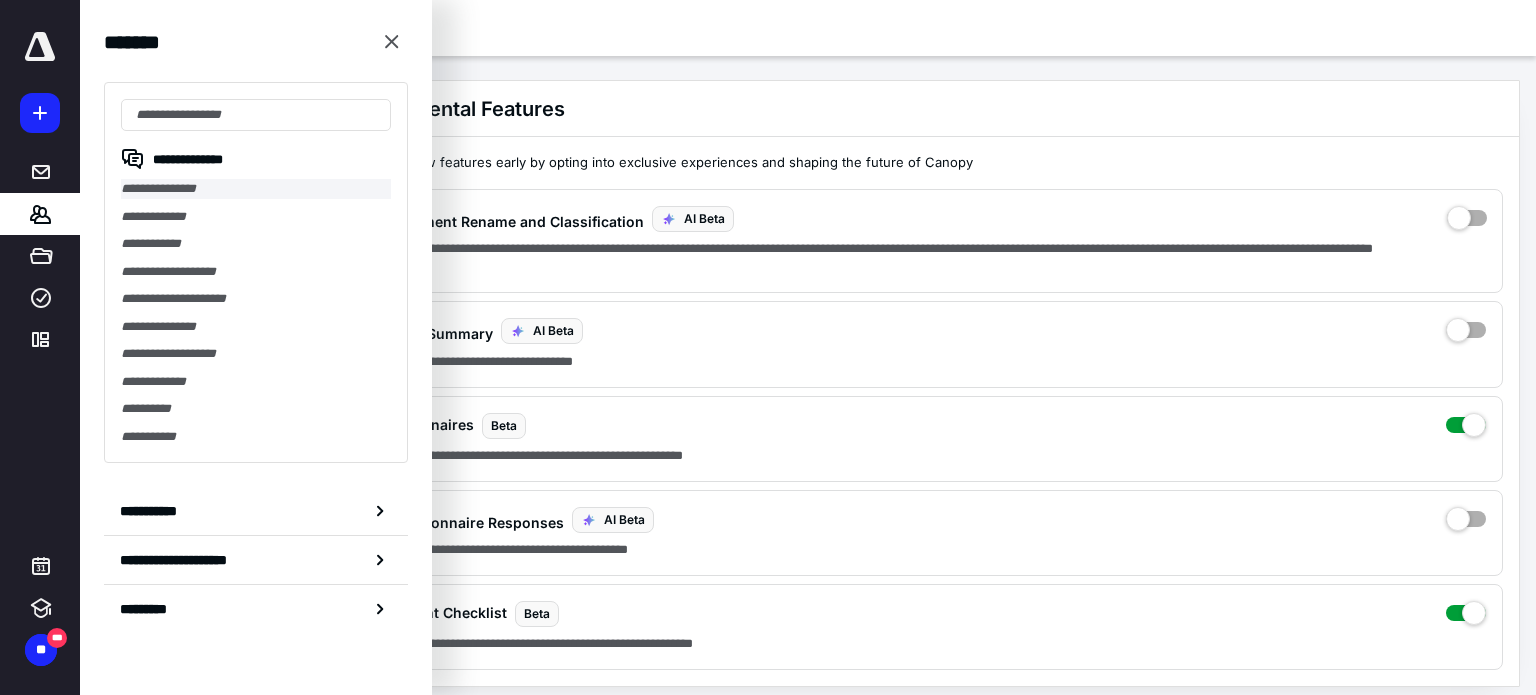 click on "**********" at bounding box center [256, 189] 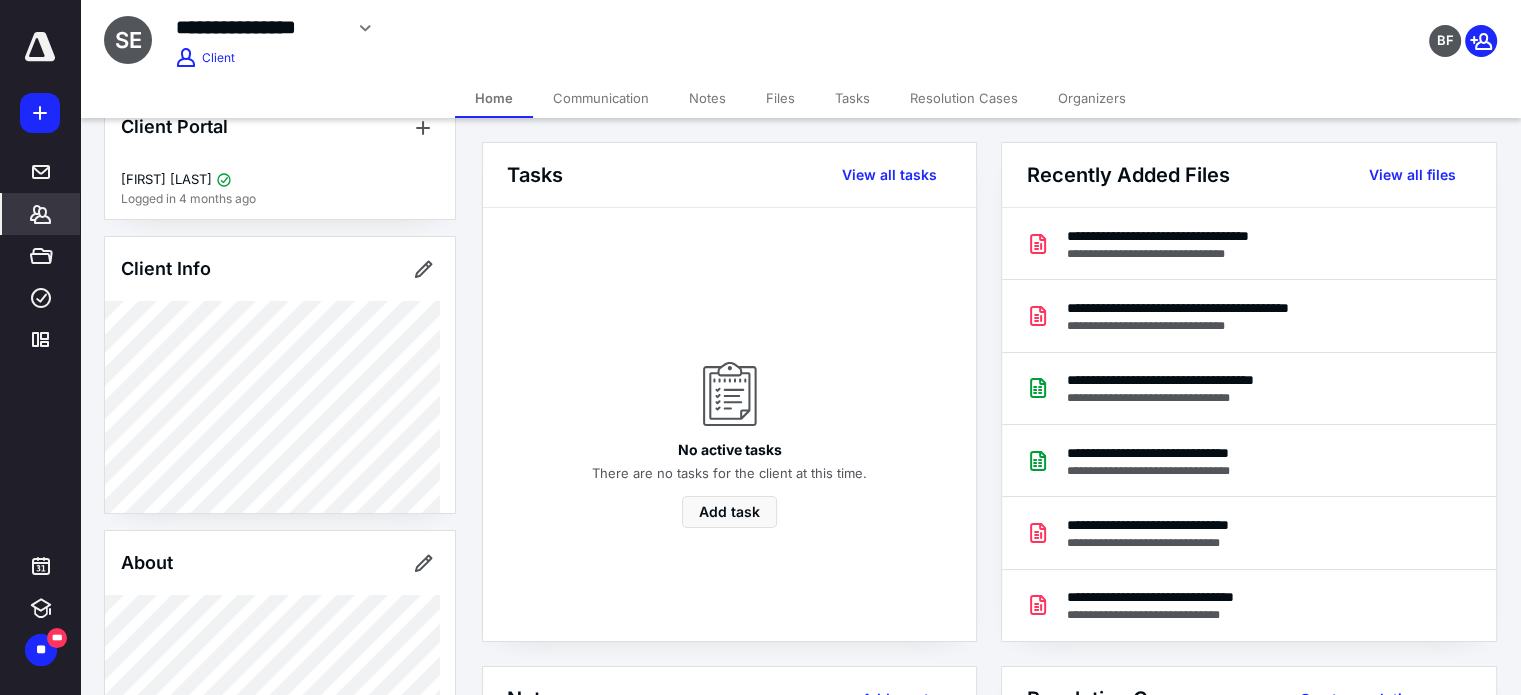 scroll, scrollTop: 0, scrollLeft: 0, axis: both 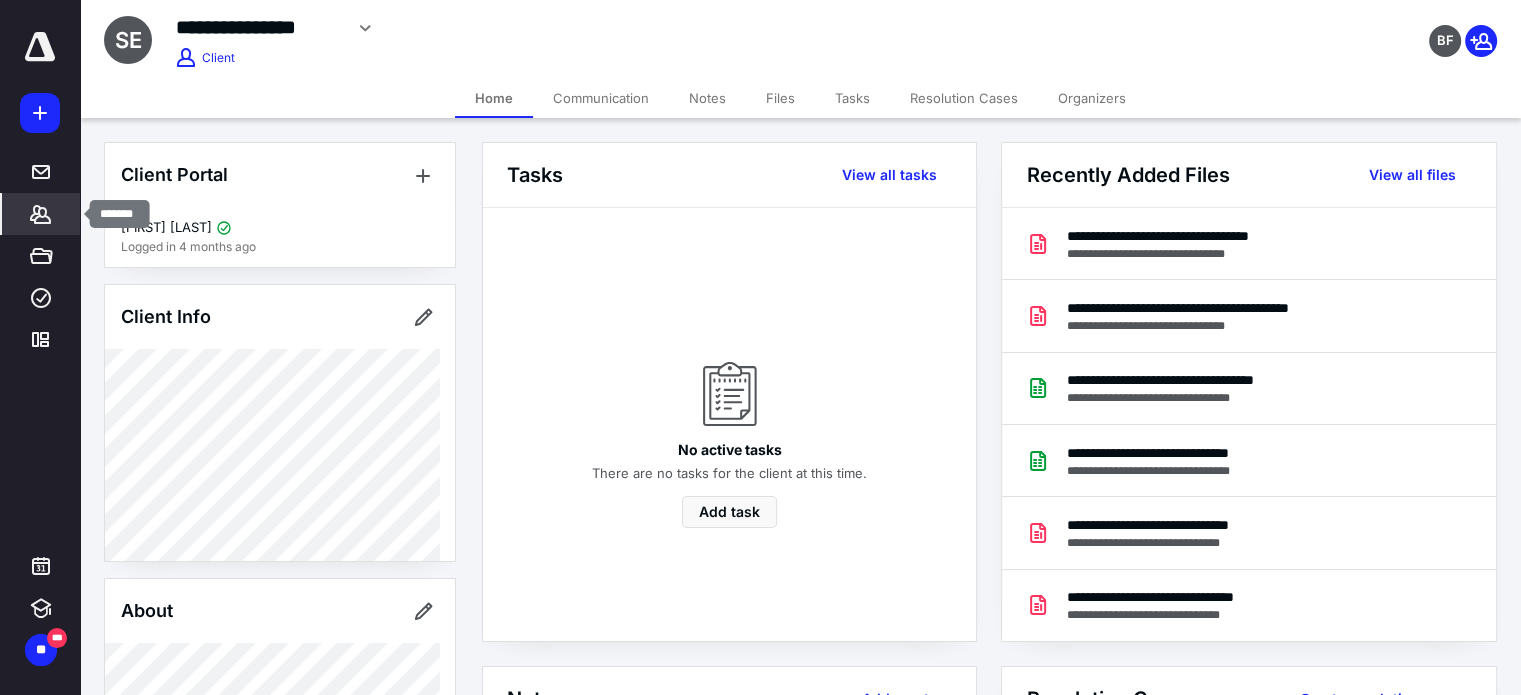 click 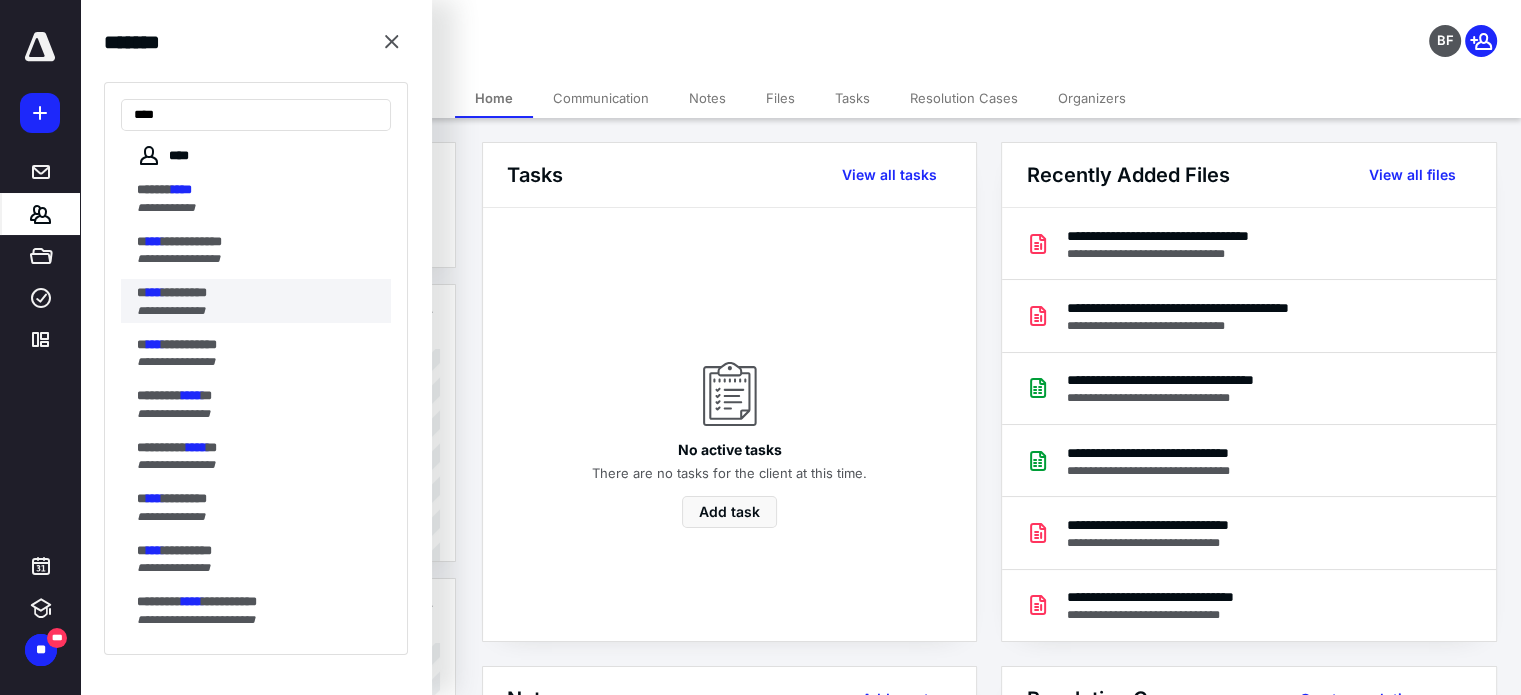 scroll, scrollTop: 4, scrollLeft: 0, axis: vertical 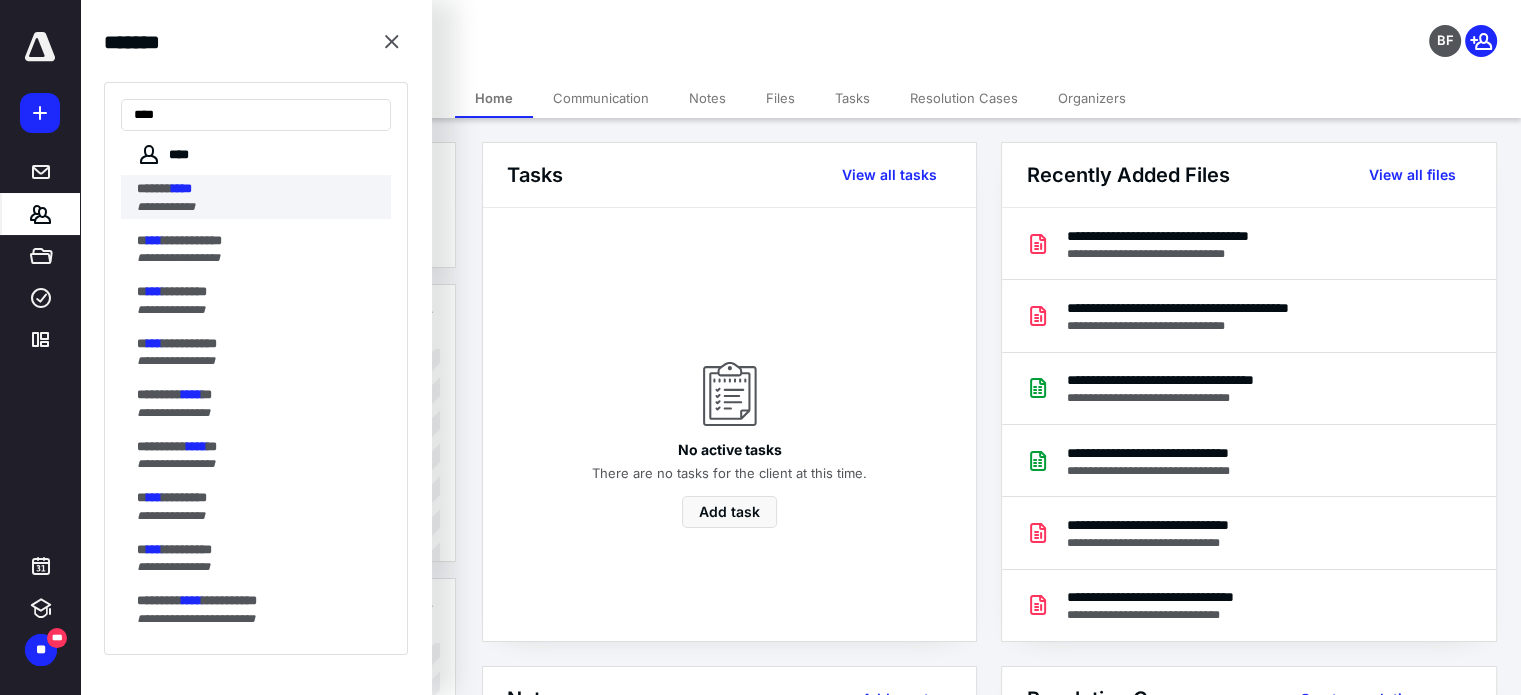 type on "****" 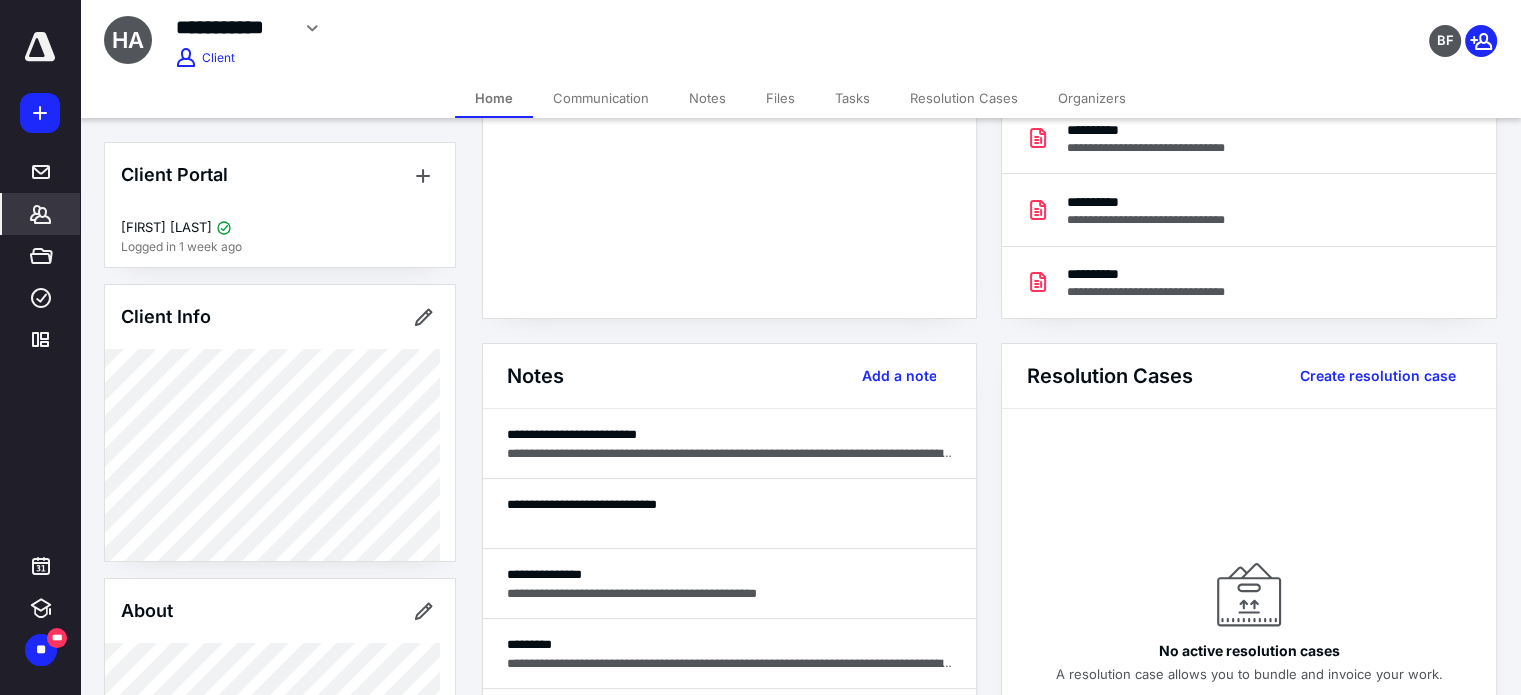 scroll, scrollTop: 336, scrollLeft: 0, axis: vertical 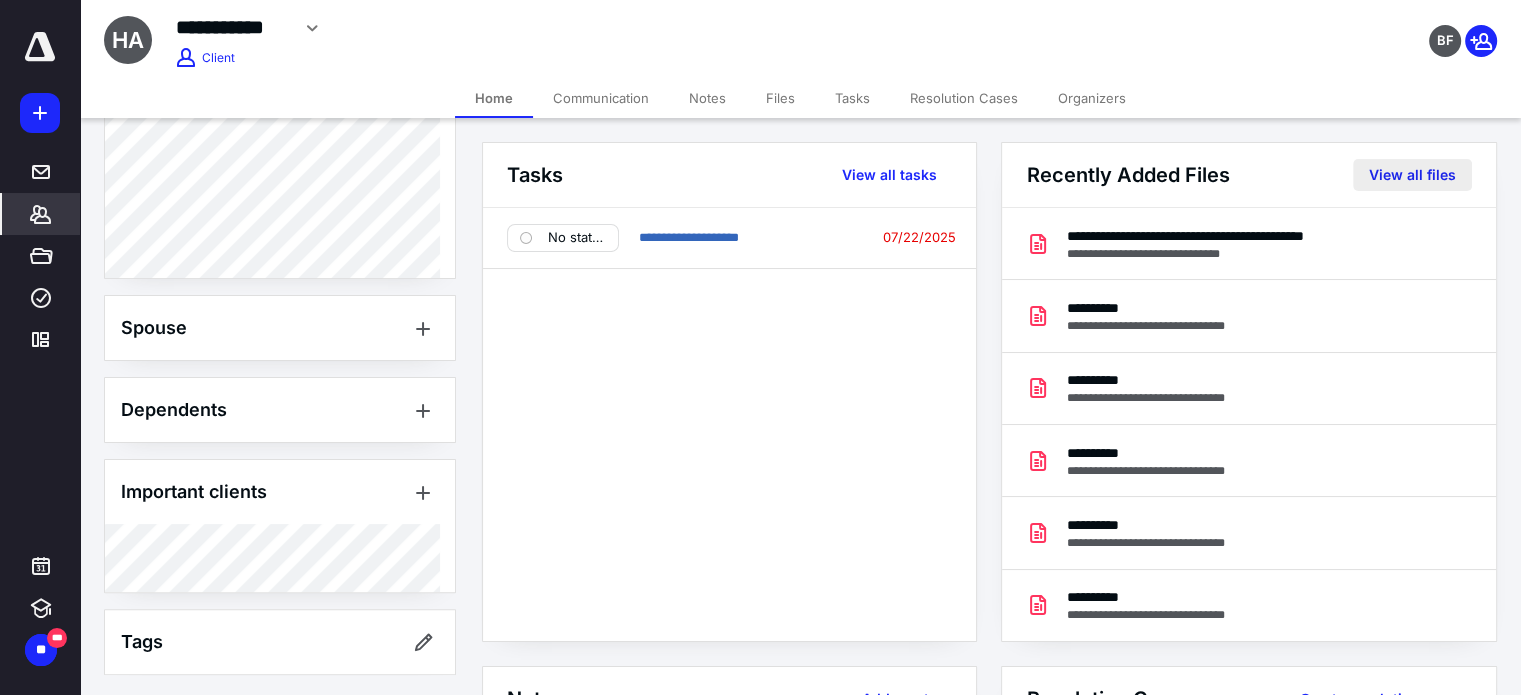 click on "View all files" at bounding box center (1412, 175) 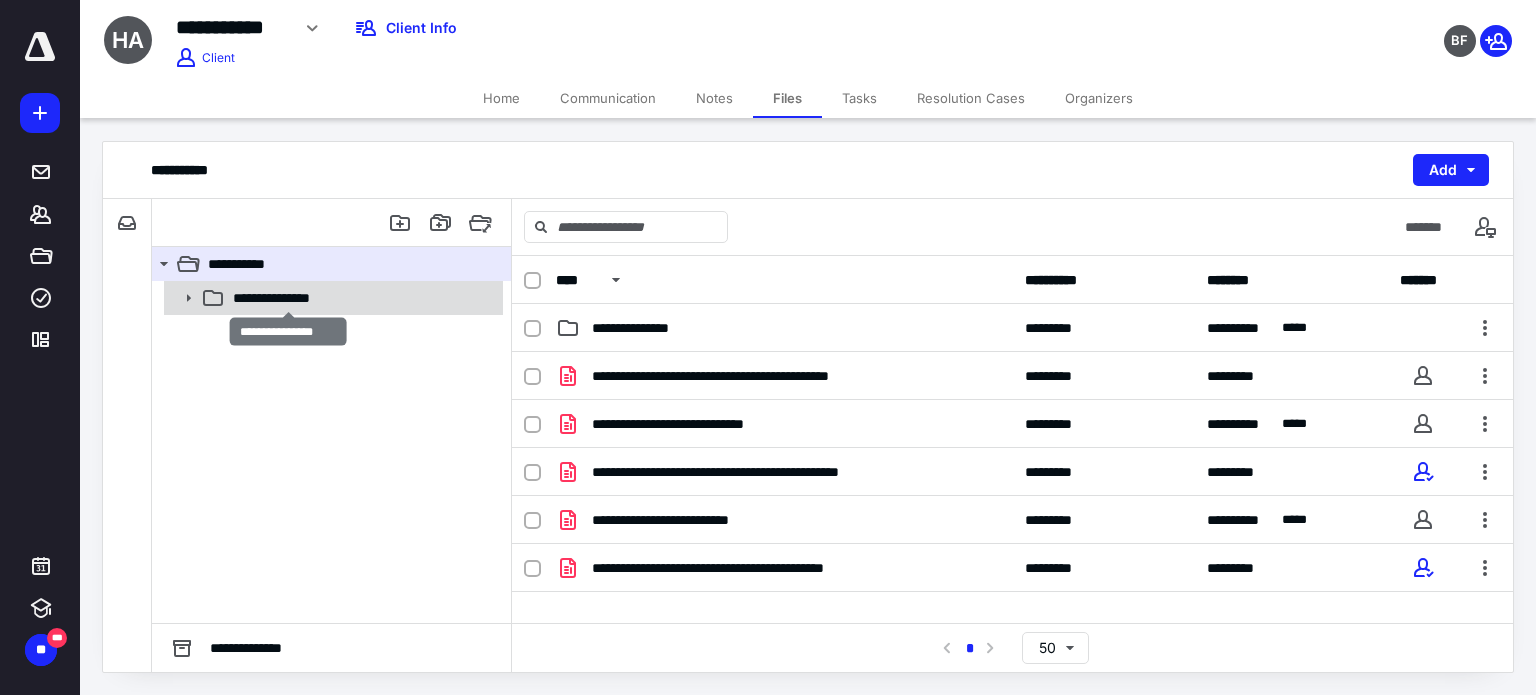 click on "**********" at bounding box center (289, 298) 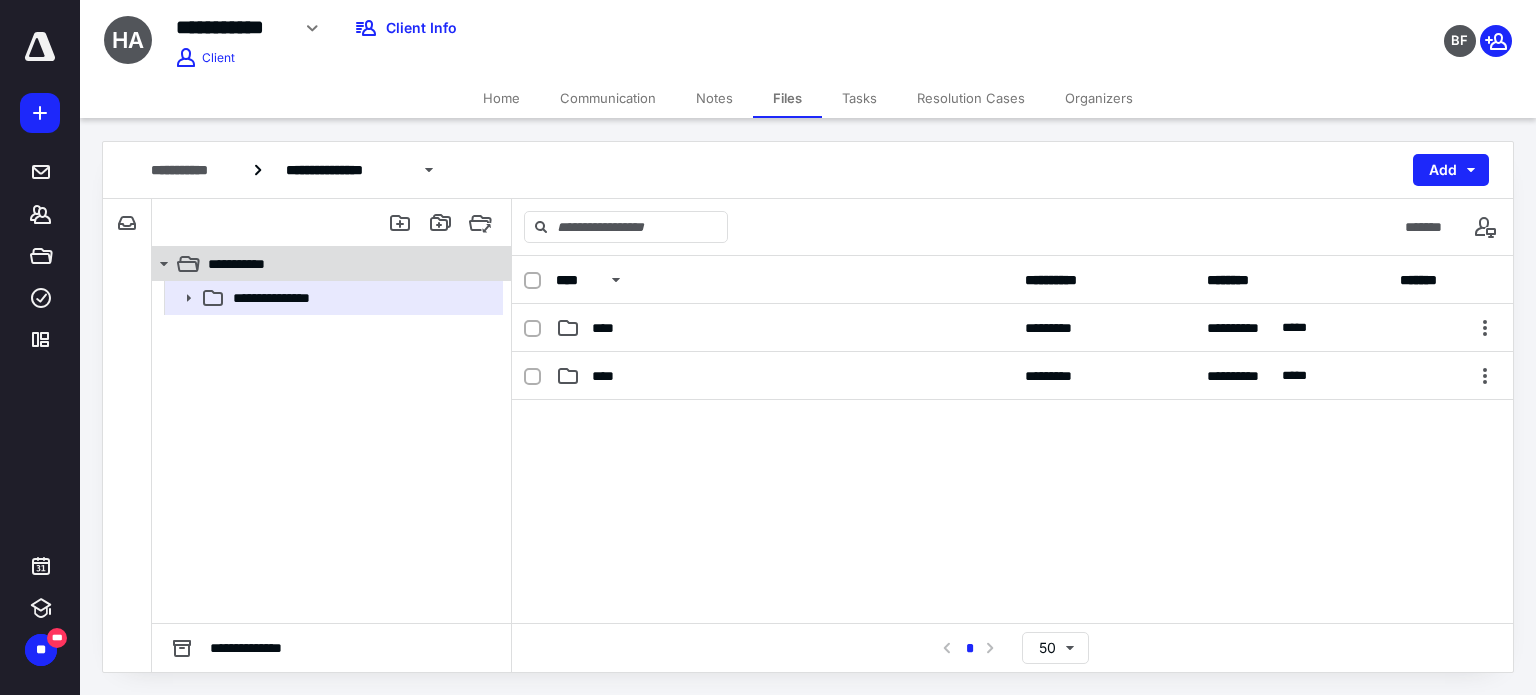 click on "**********" at bounding box center [344, 264] 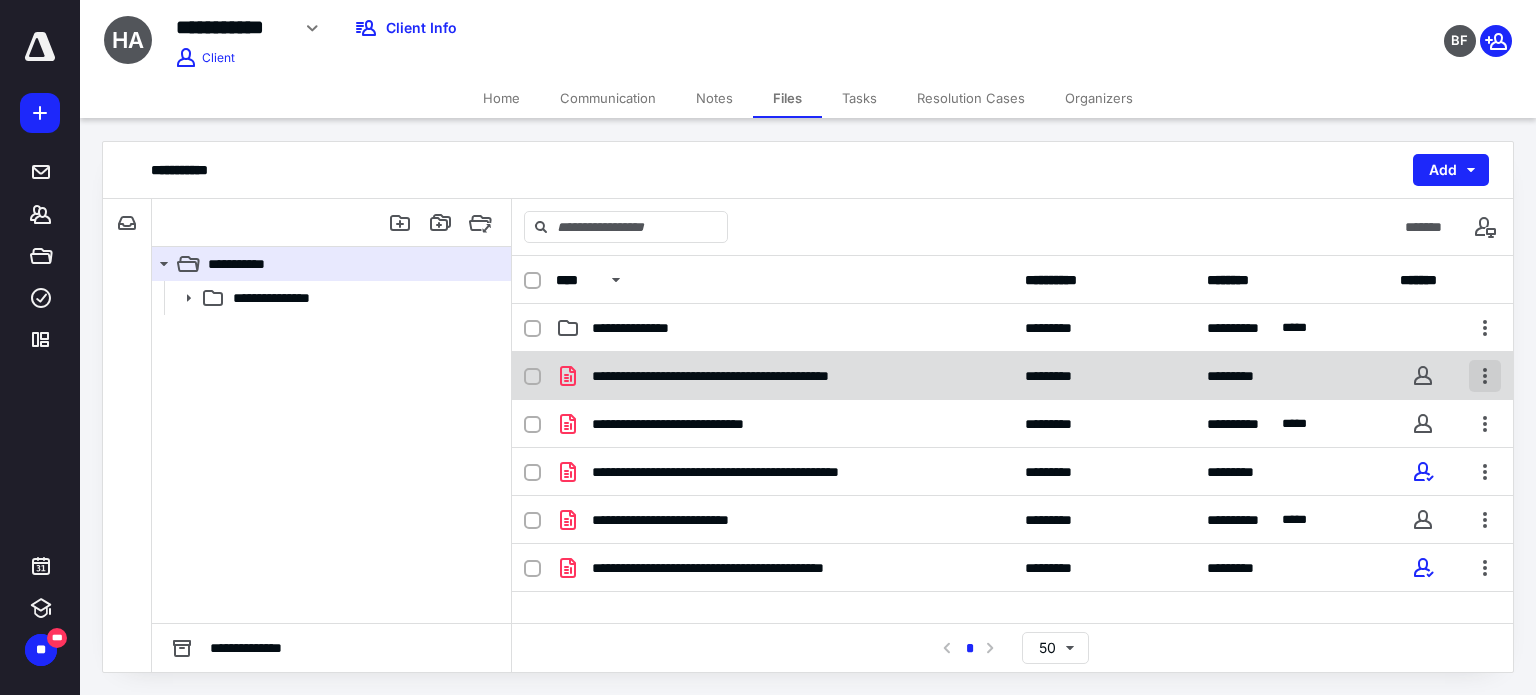 click at bounding box center [1485, 376] 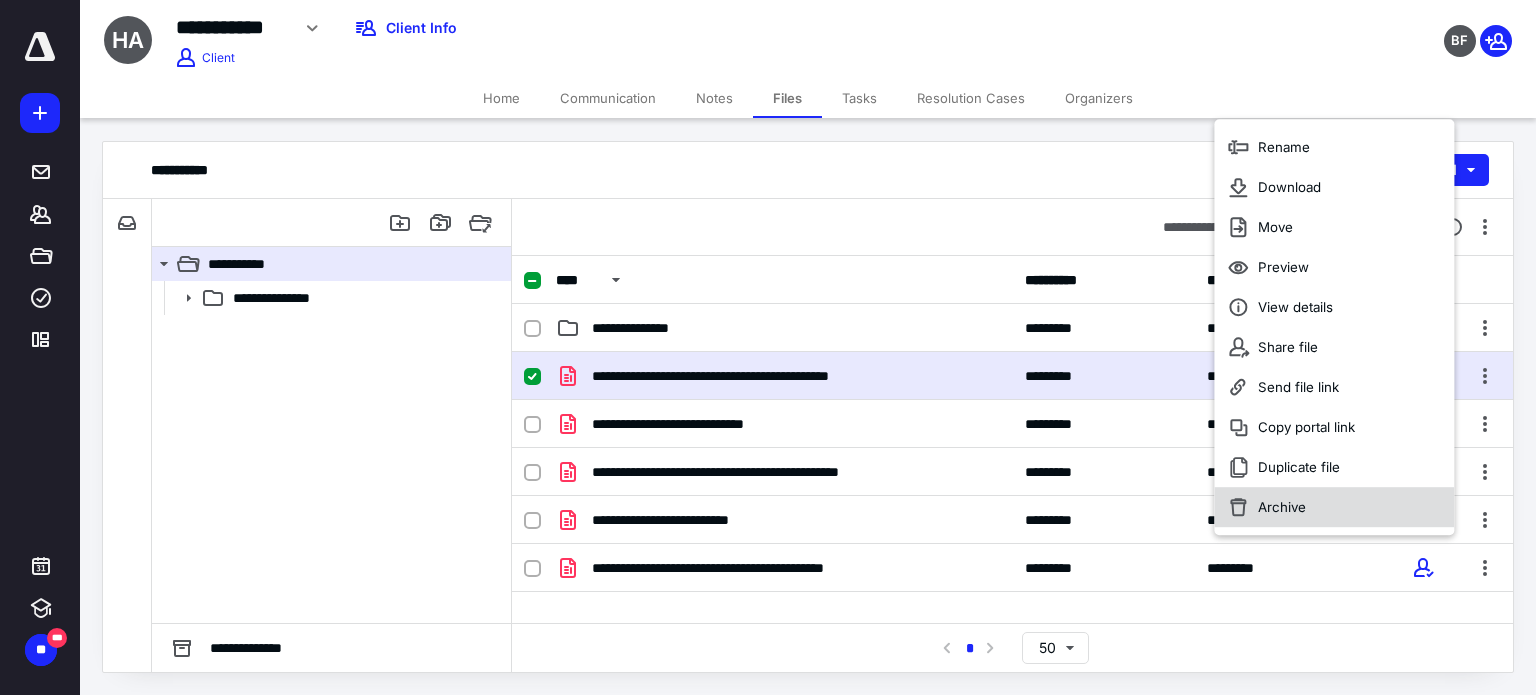 click on "Archive" at bounding box center [1334, 507] 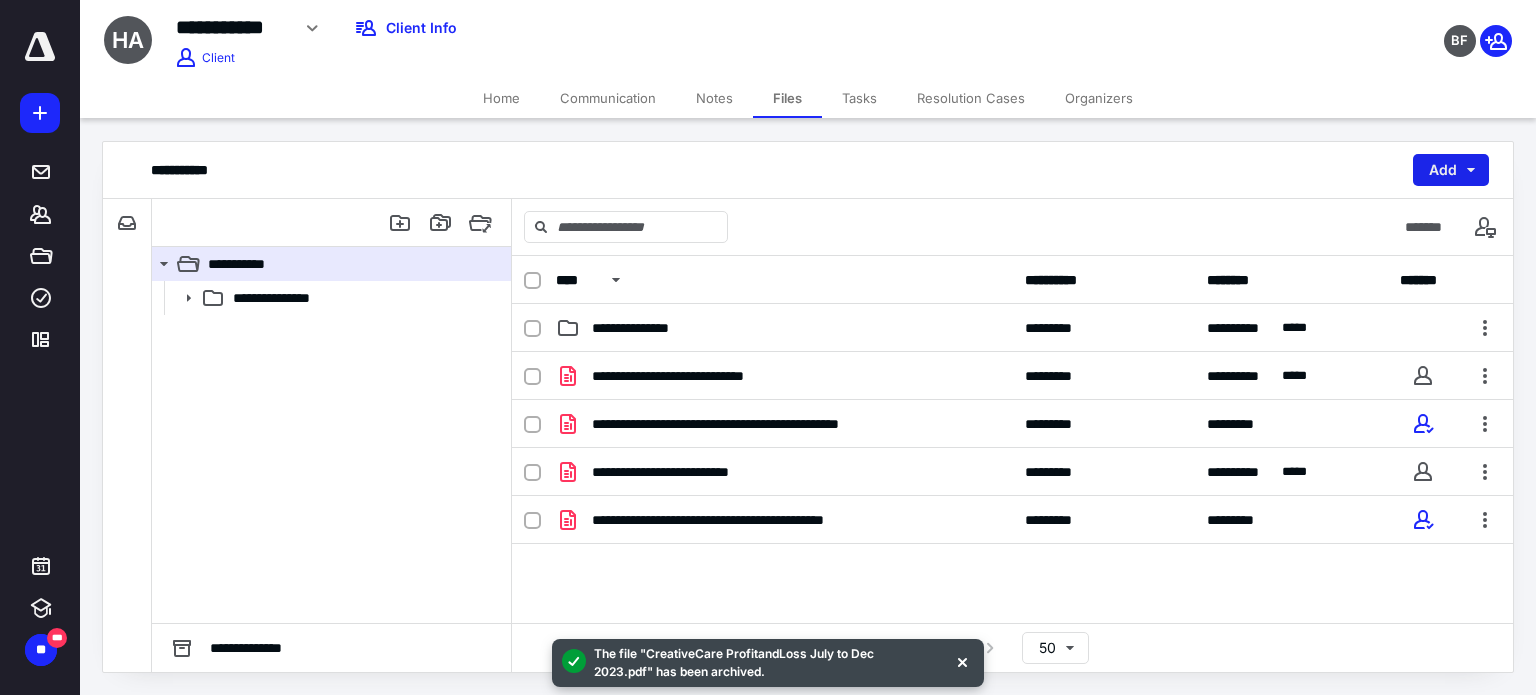 click on "Add" at bounding box center [1451, 170] 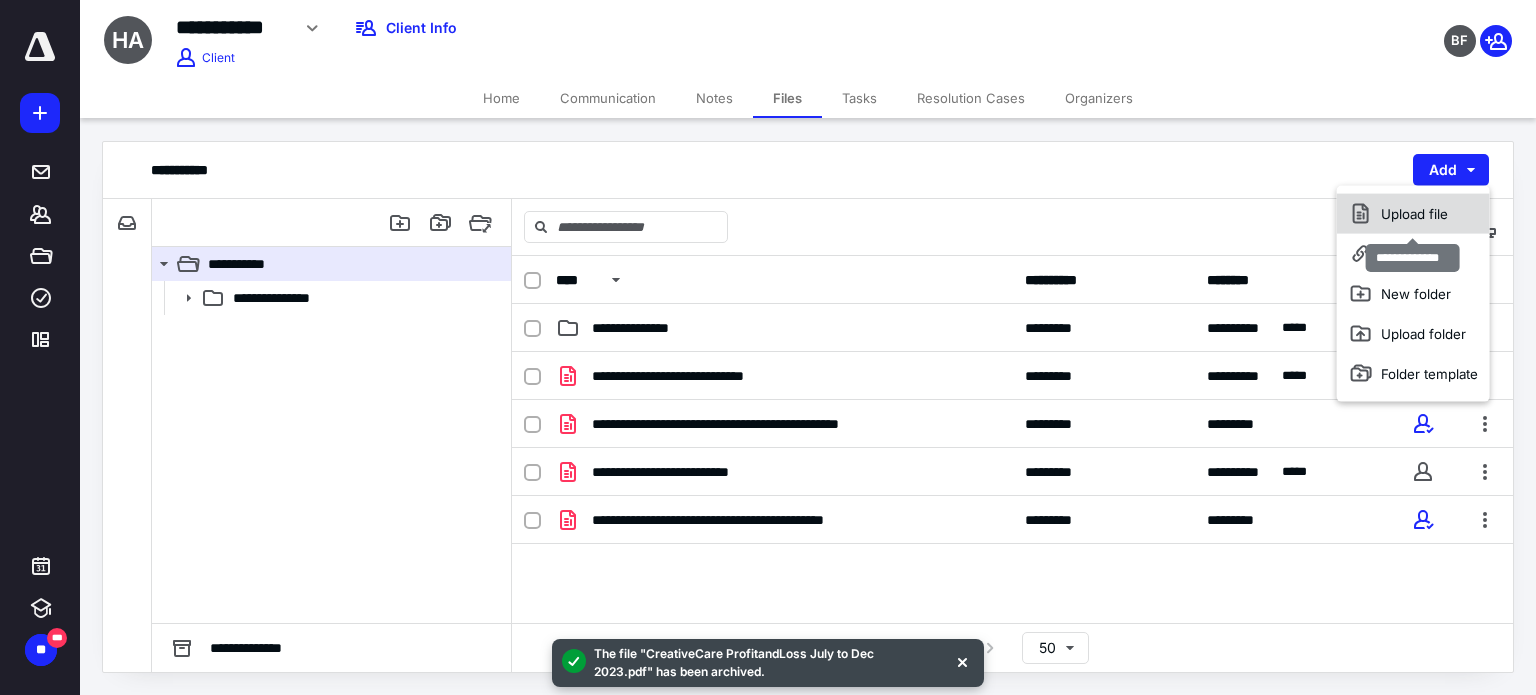 click on "Upload file" at bounding box center [1413, 214] 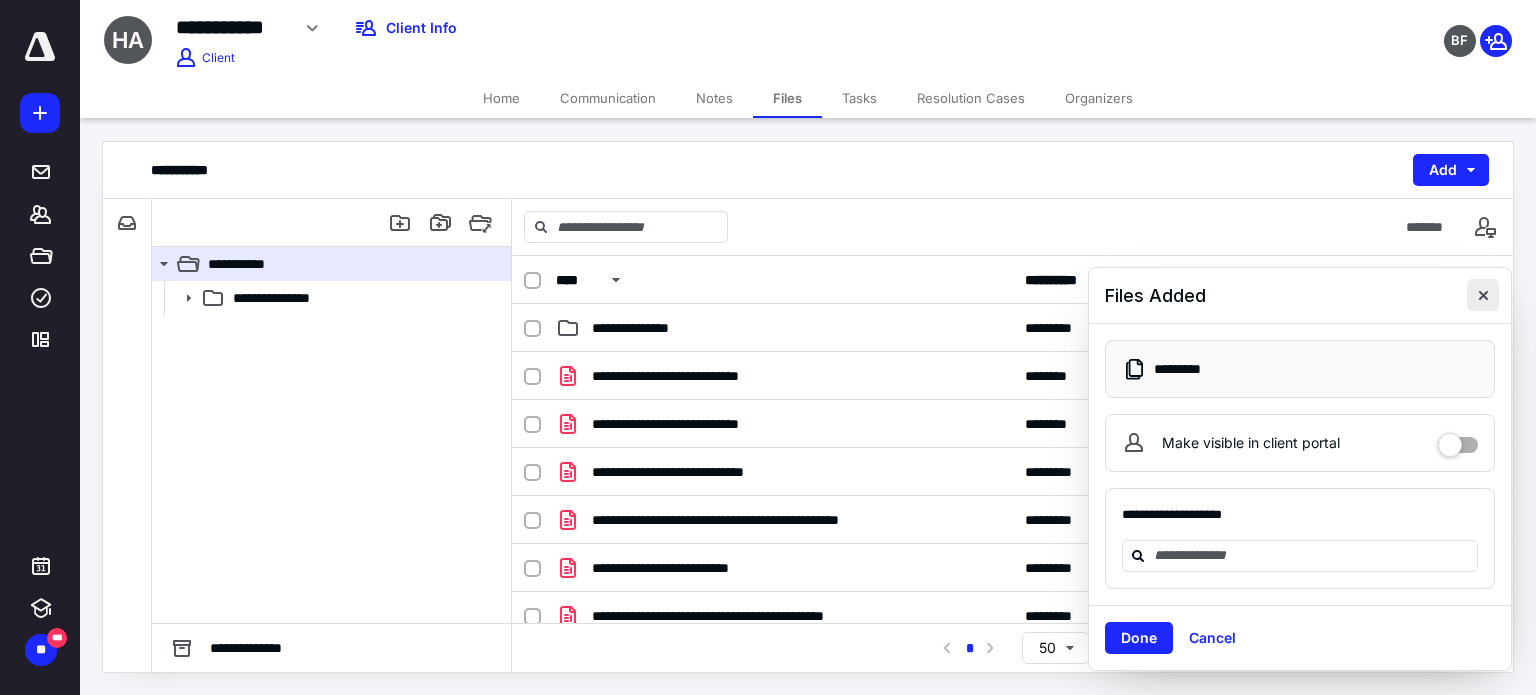 click at bounding box center (1483, 295) 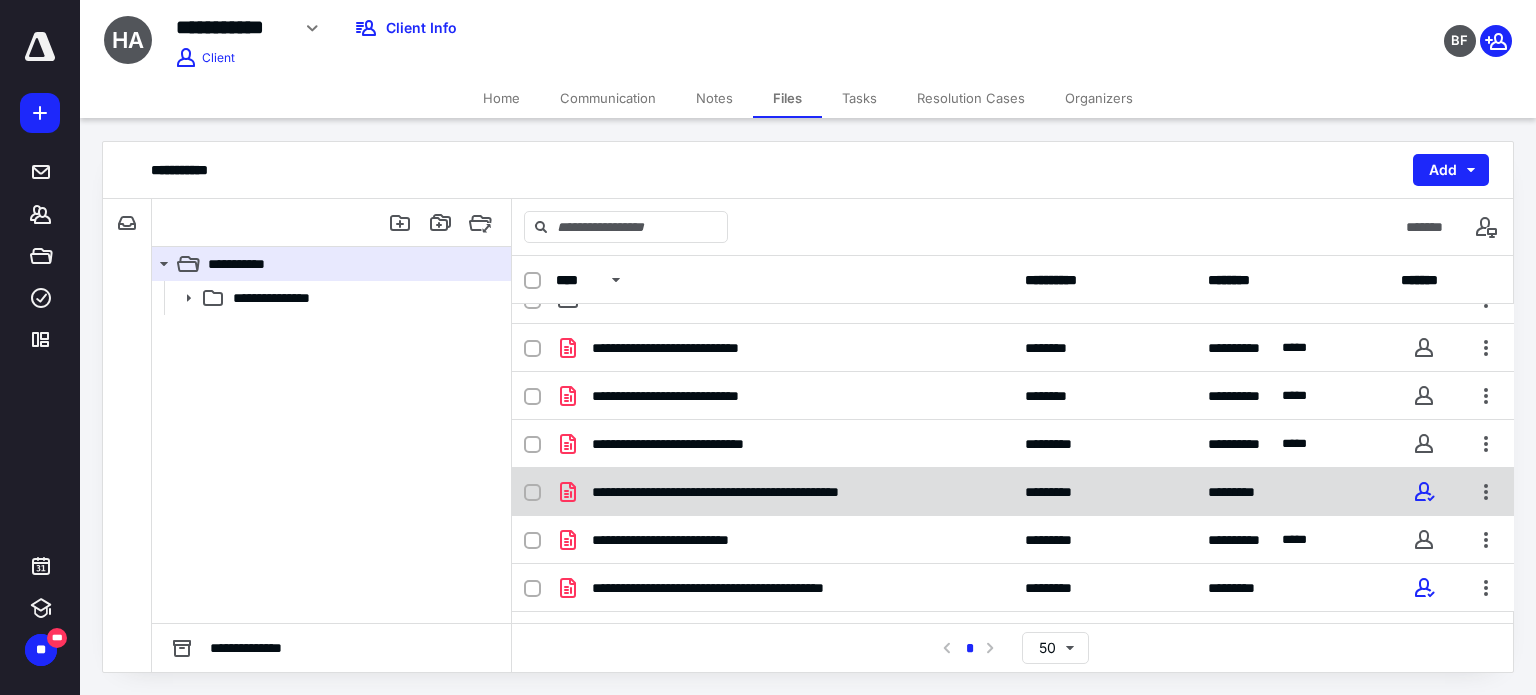 scroll, scrollTop: 27, scrollLeft: 0, axis: vertical 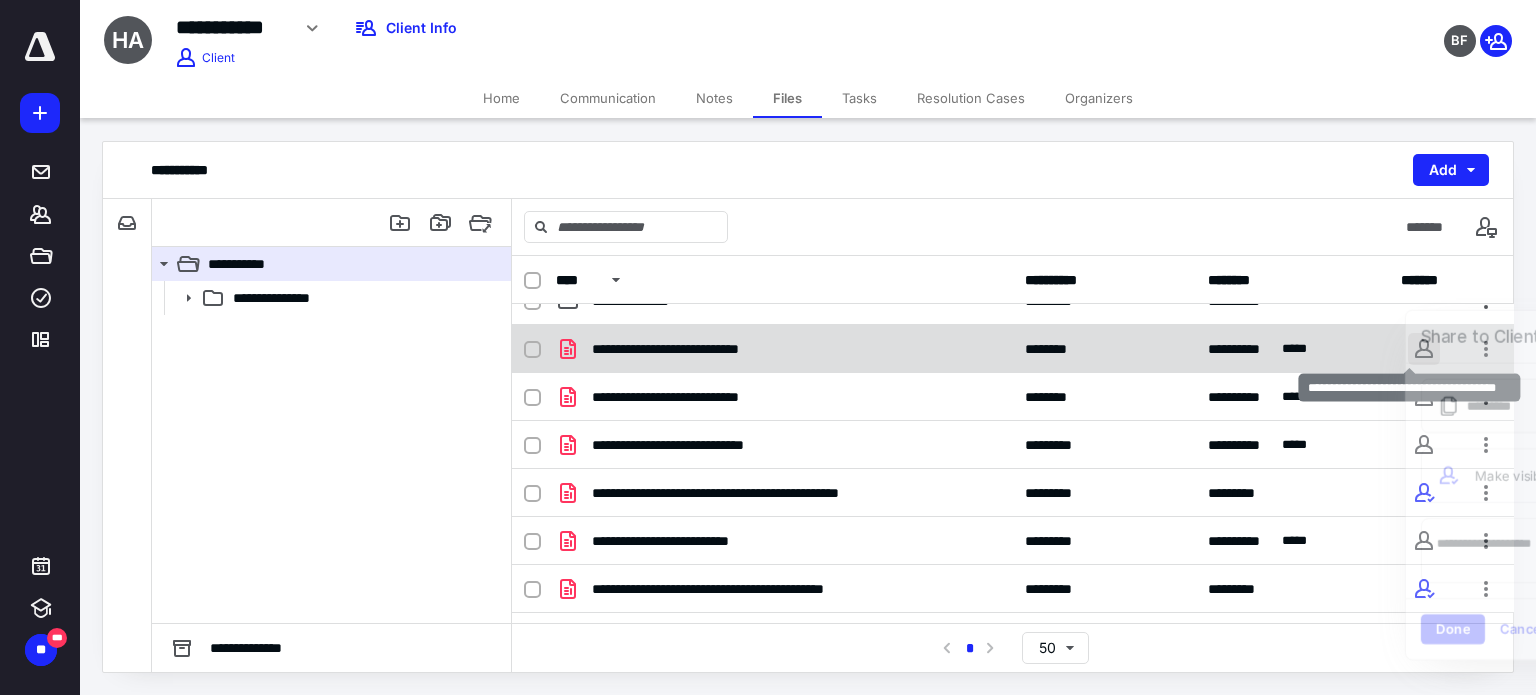 click on "**********" at bounding box center [768, 347] 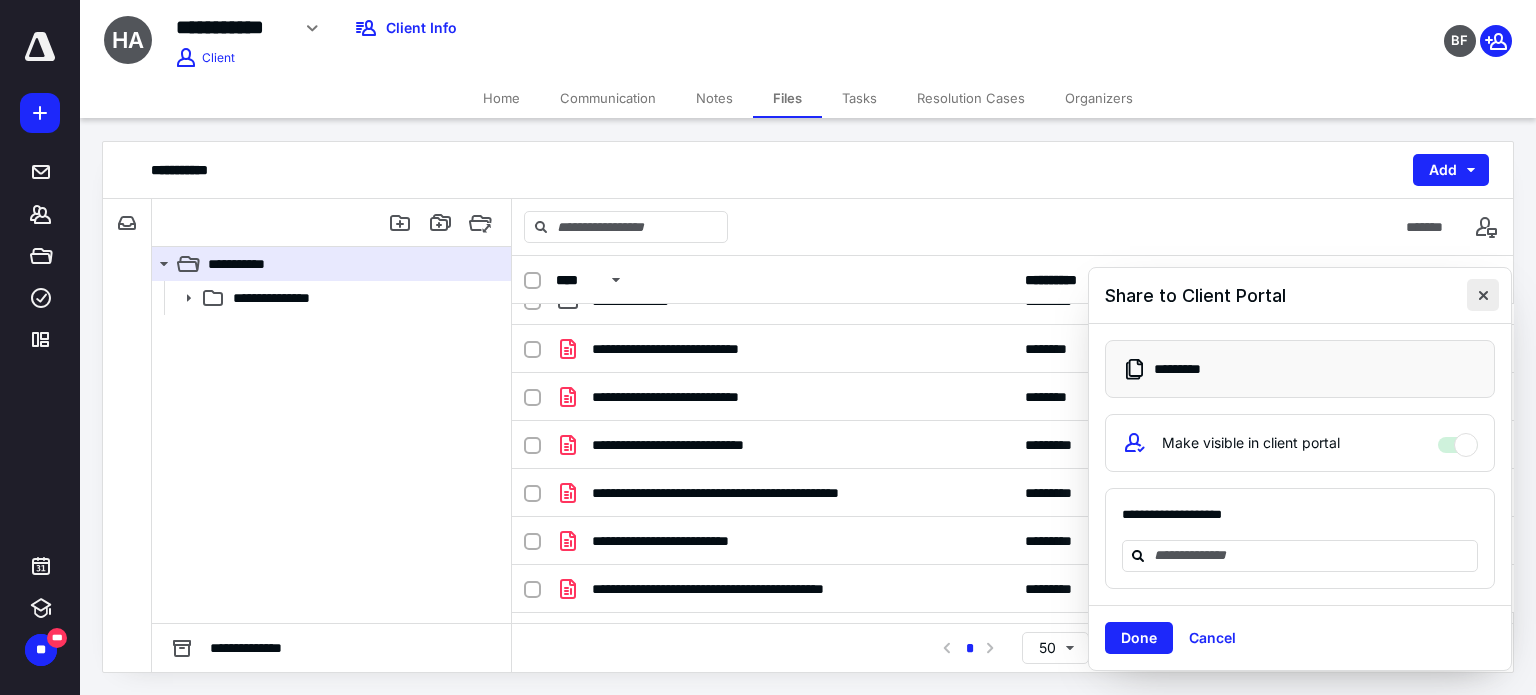 click at bounding box center (1483, 295) 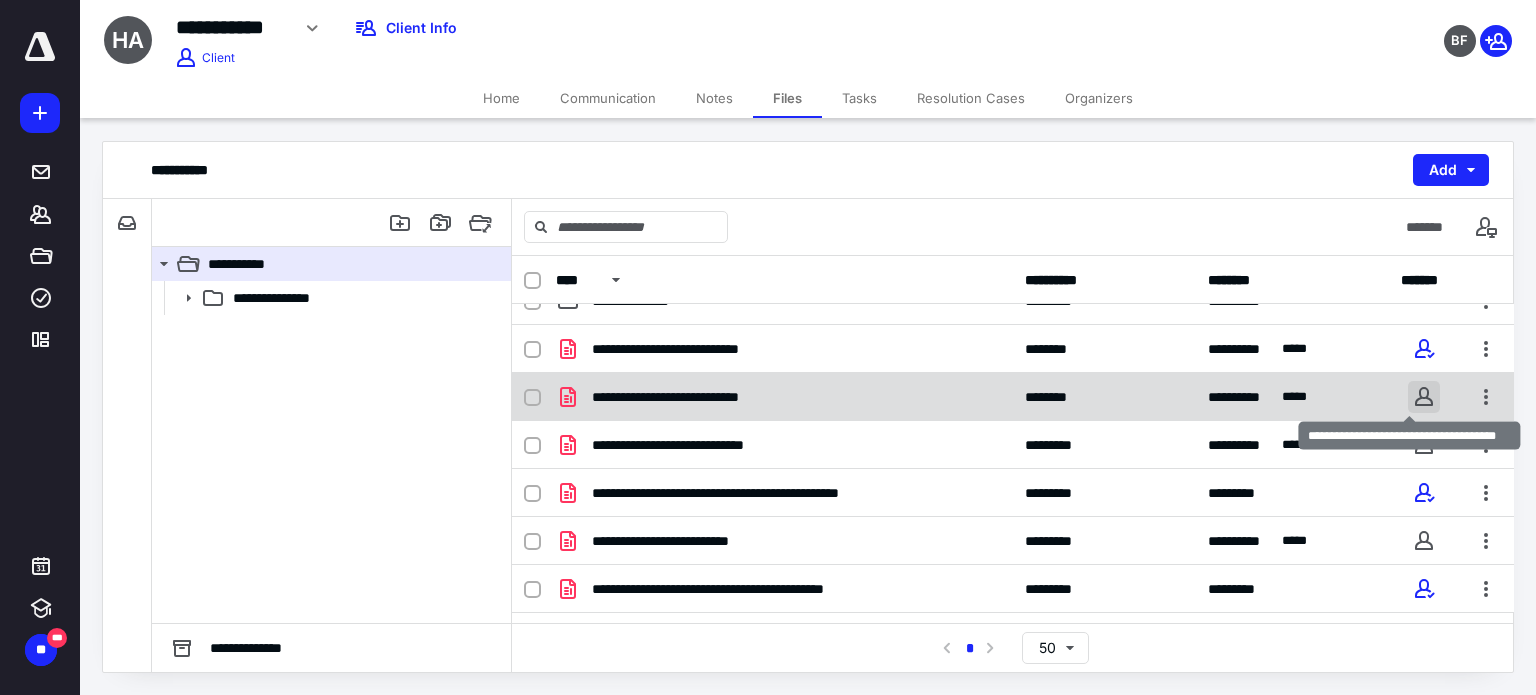 click on "**********" at bounding box center [768, 347] 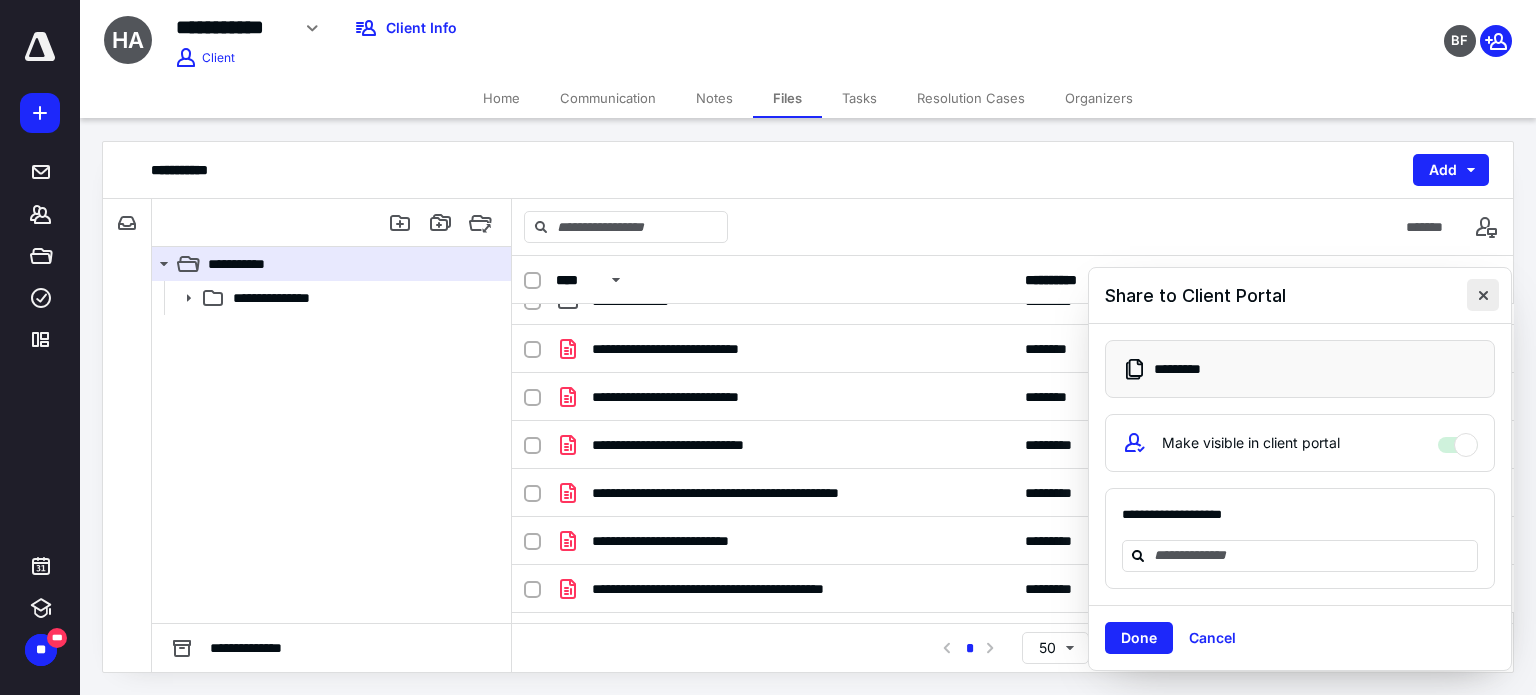 click at bounding box center [1483, 295] 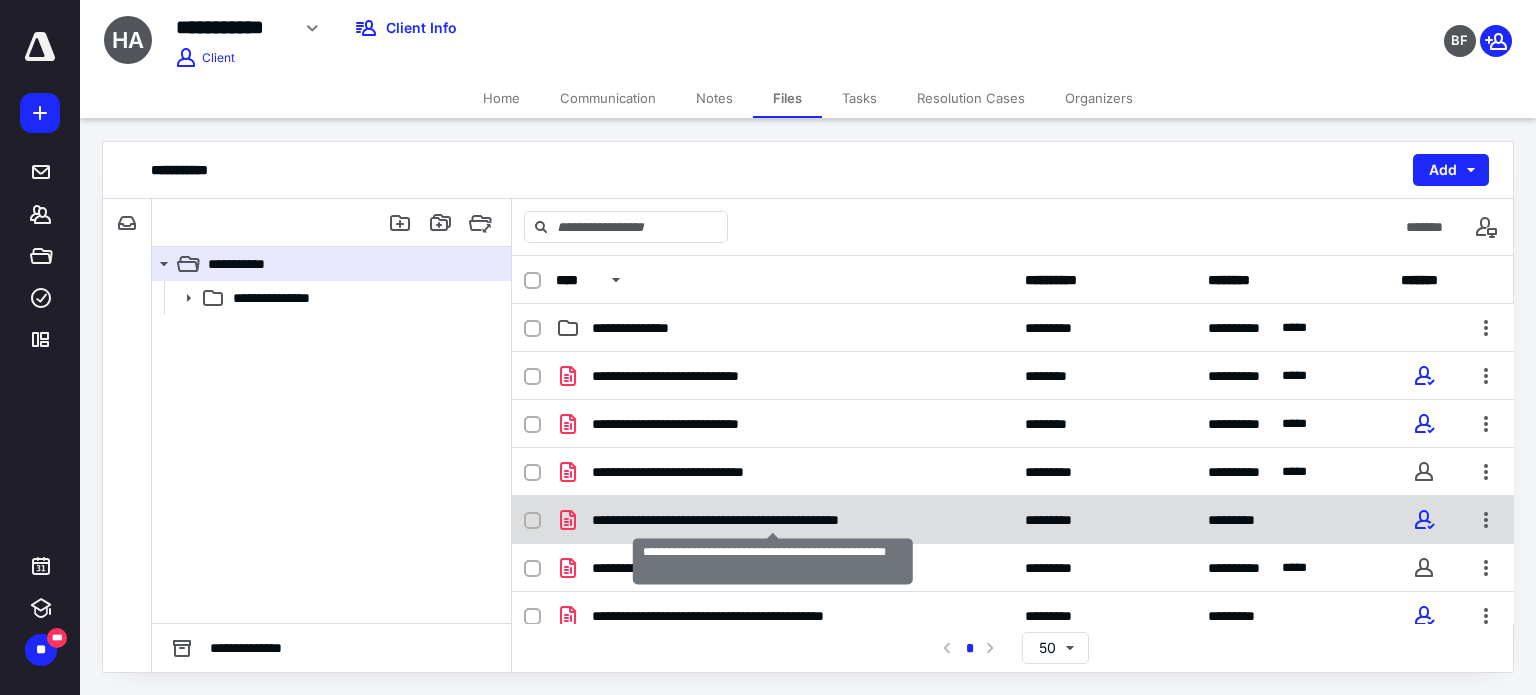 scroll, scrollTop: 28, scrollLeft: 0, axis: vertical 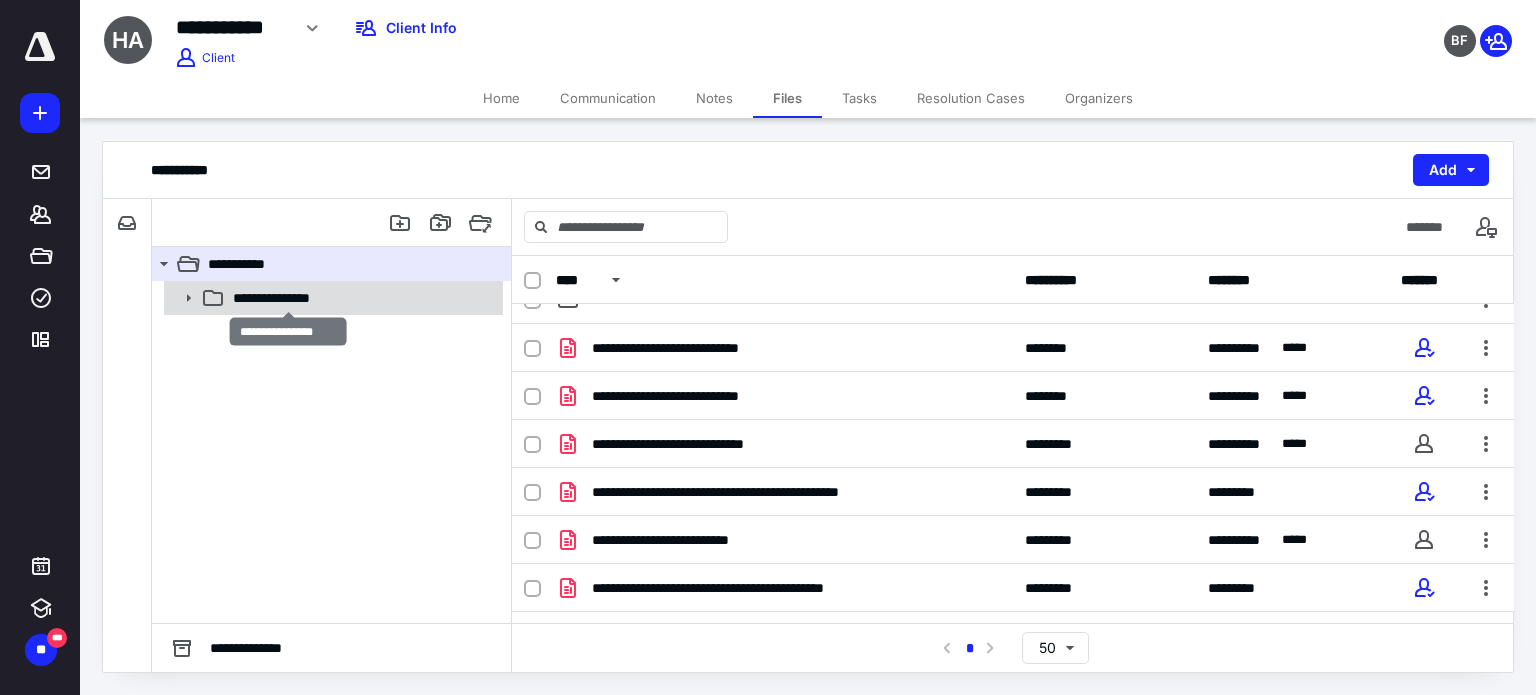 click on "**********" at bounding box center [289, 298] 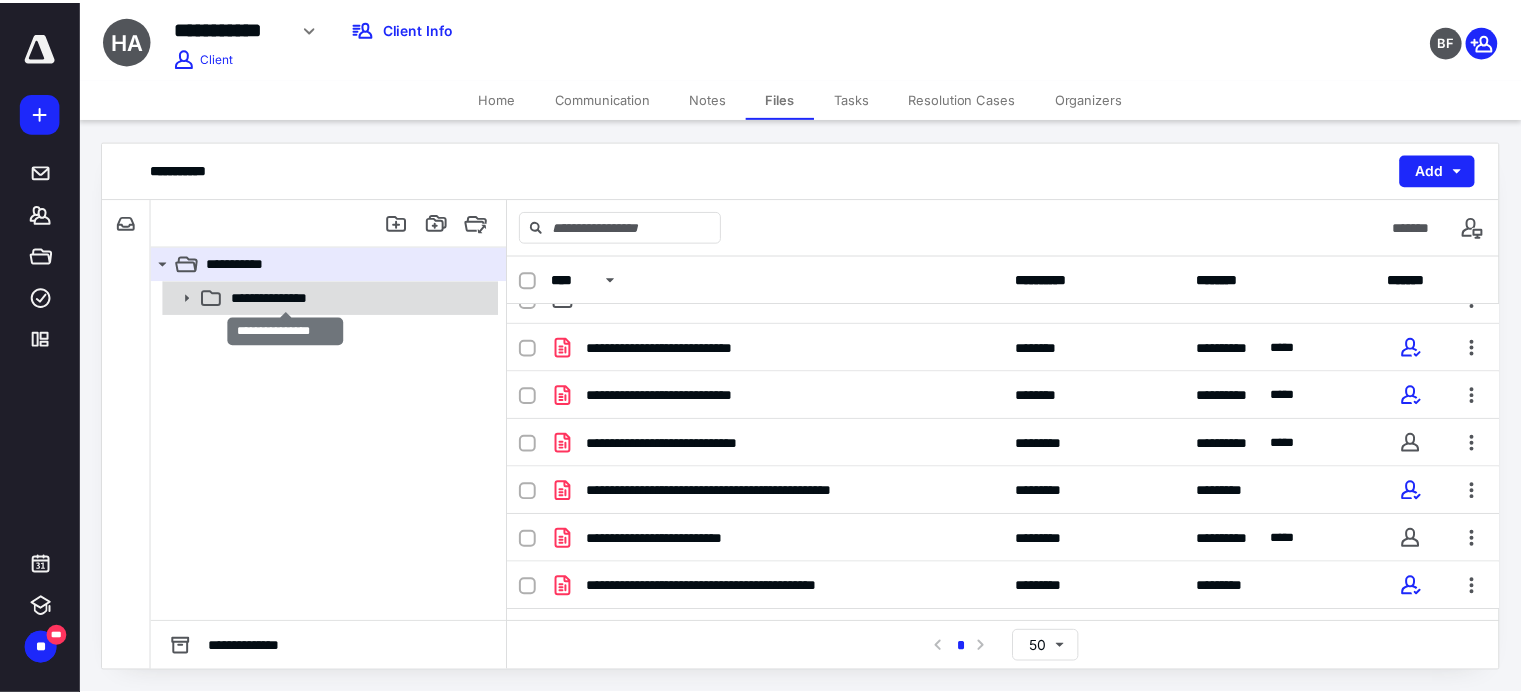 scroll, scrollTop: 0, scrollLeft: 0, axis: both 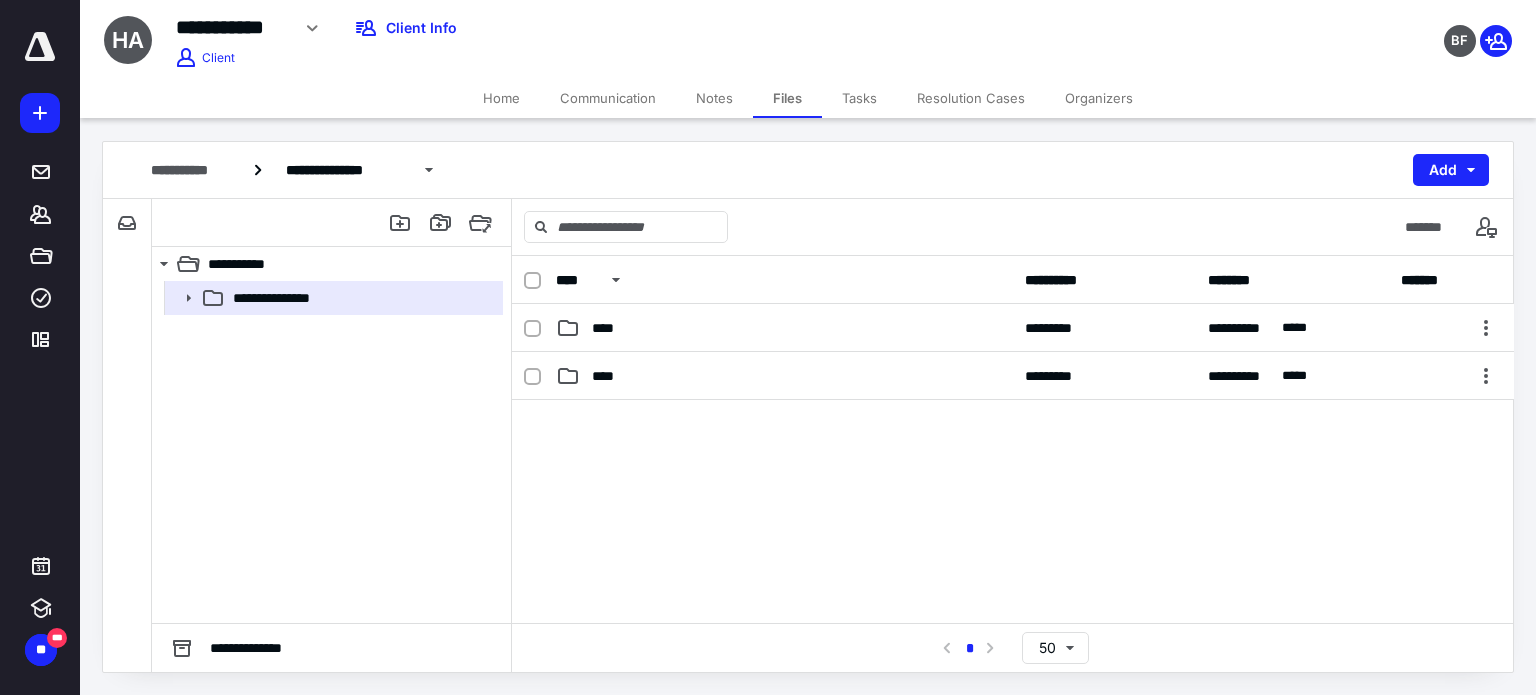 click on "Home" at bounding box center (501, 98) 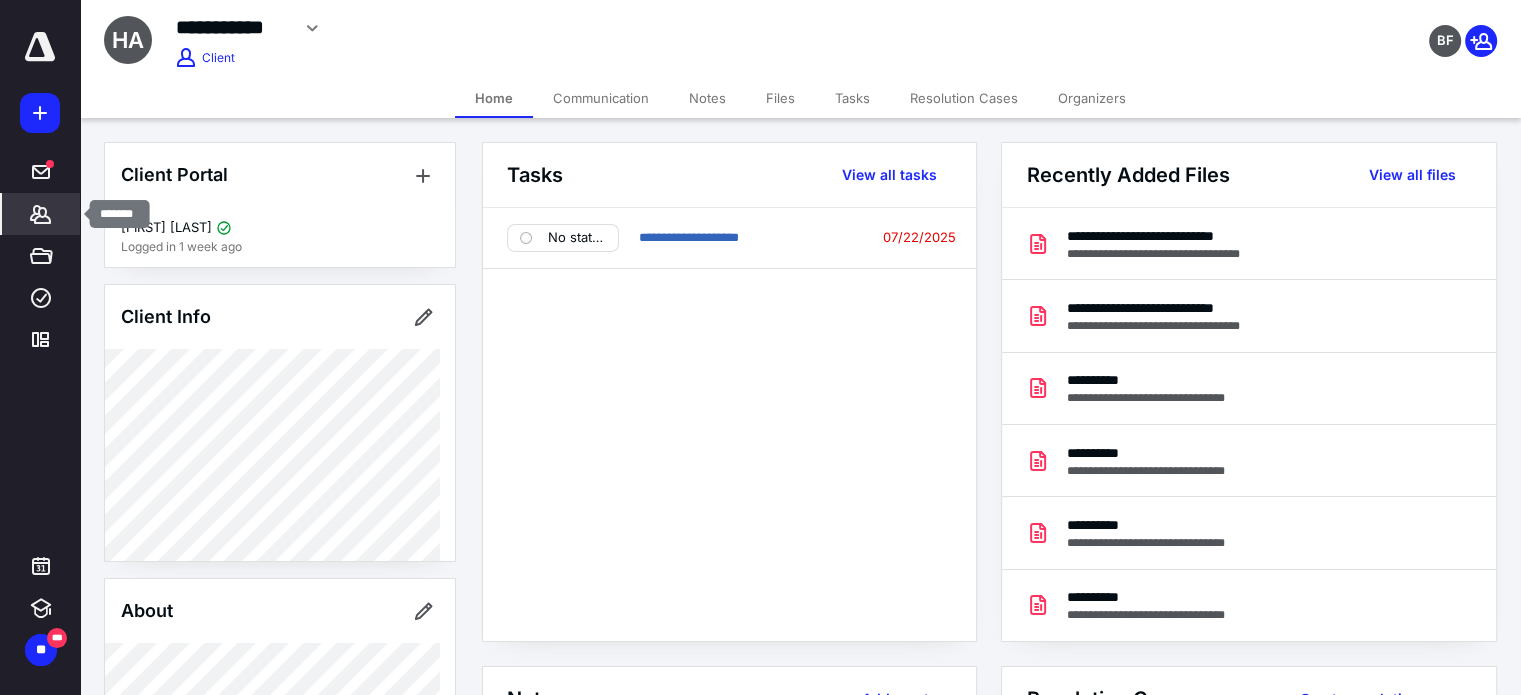 click on "*******" at bounding box center [41, 214] 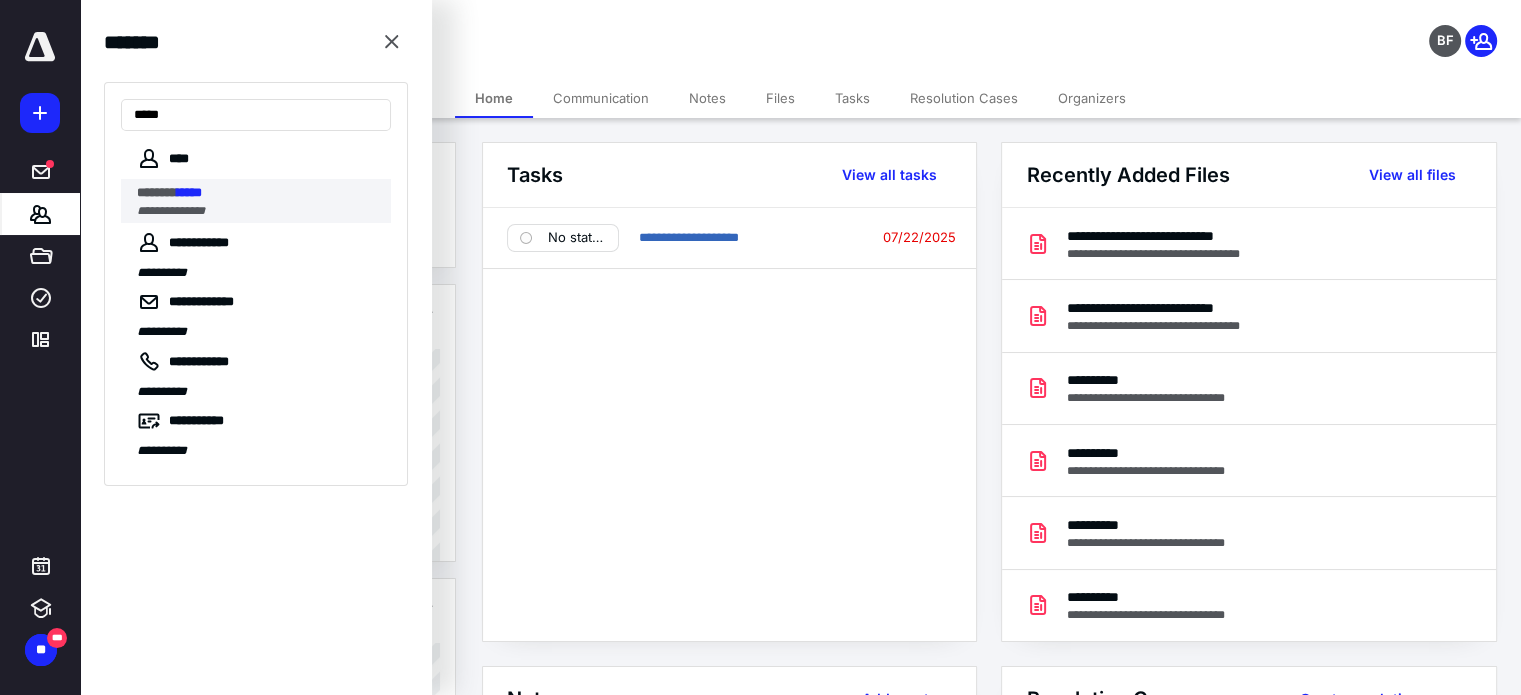 type on "*****" 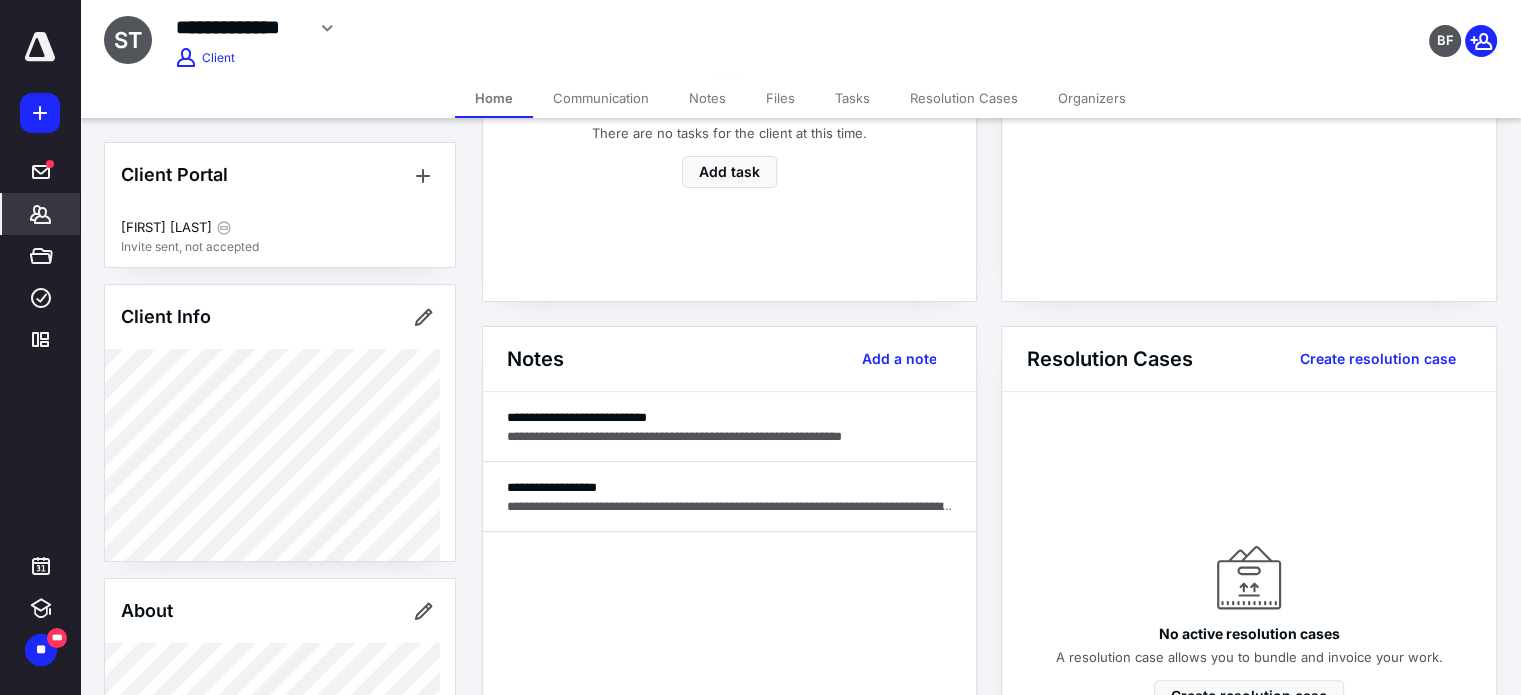 scroll, scrollTop: 347, scrollLeft: 0, axis: vertical 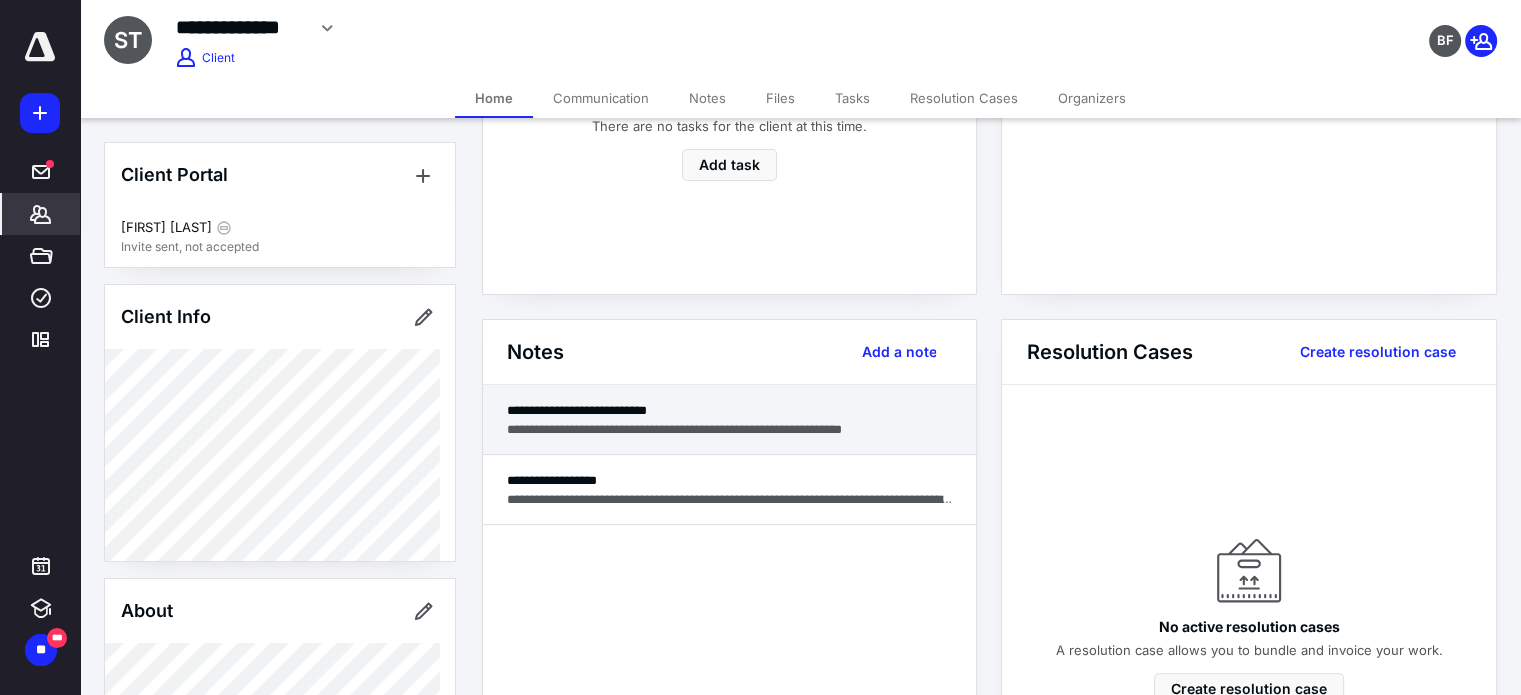 click on "**********" at bounding box center (730, 429) 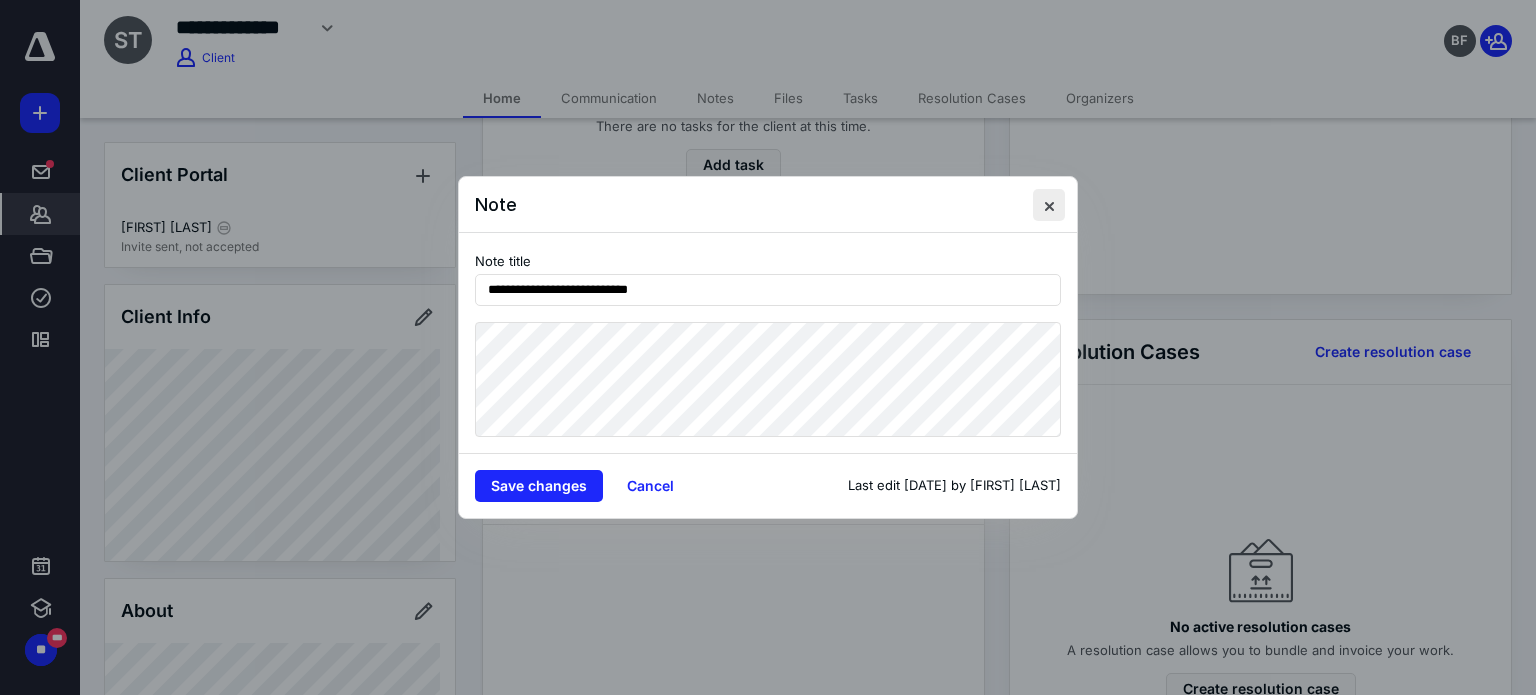 click at bounding box center (1049, 205) 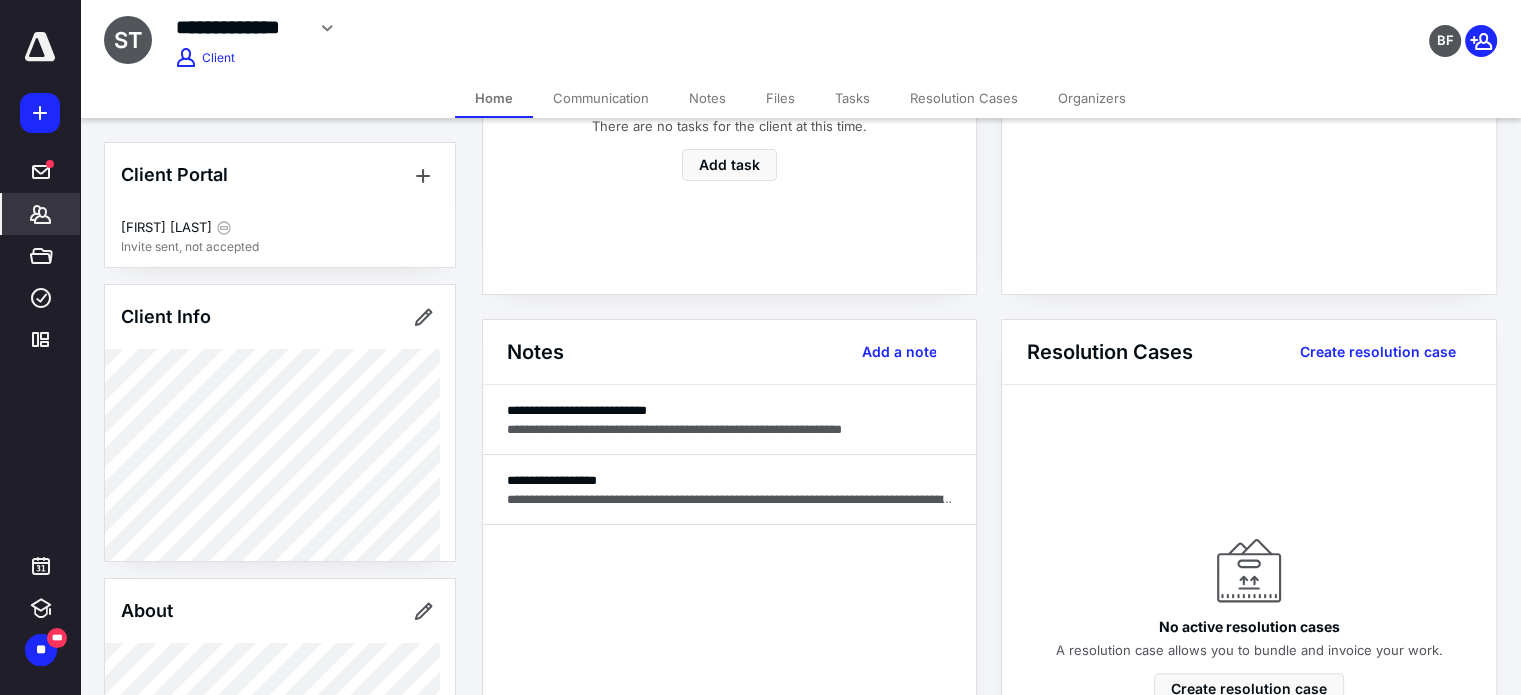 scroll, scrollTop: 0, scrollLeft: 0, axis: both 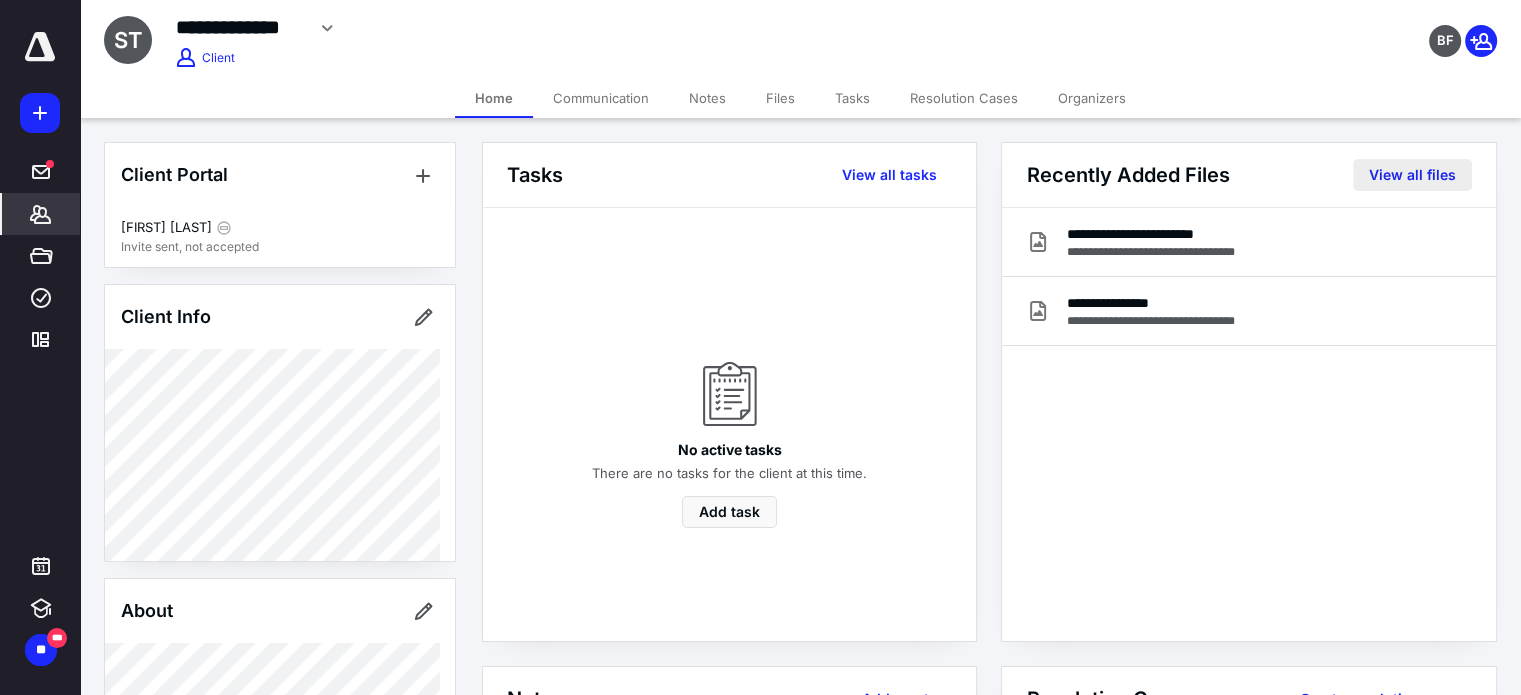 click on "View all files" at bounding box center [1412, 175] 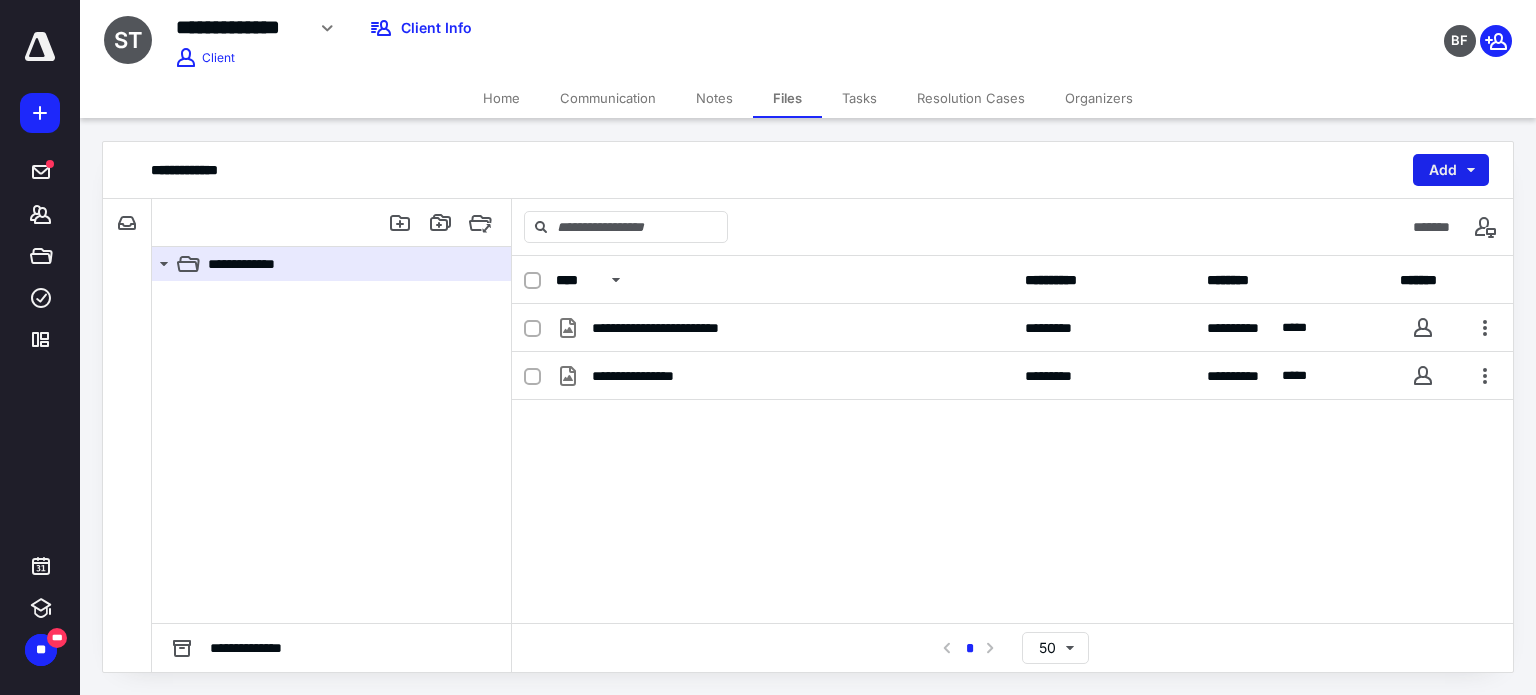 click on "Add" at bounding box center (1451, 170) 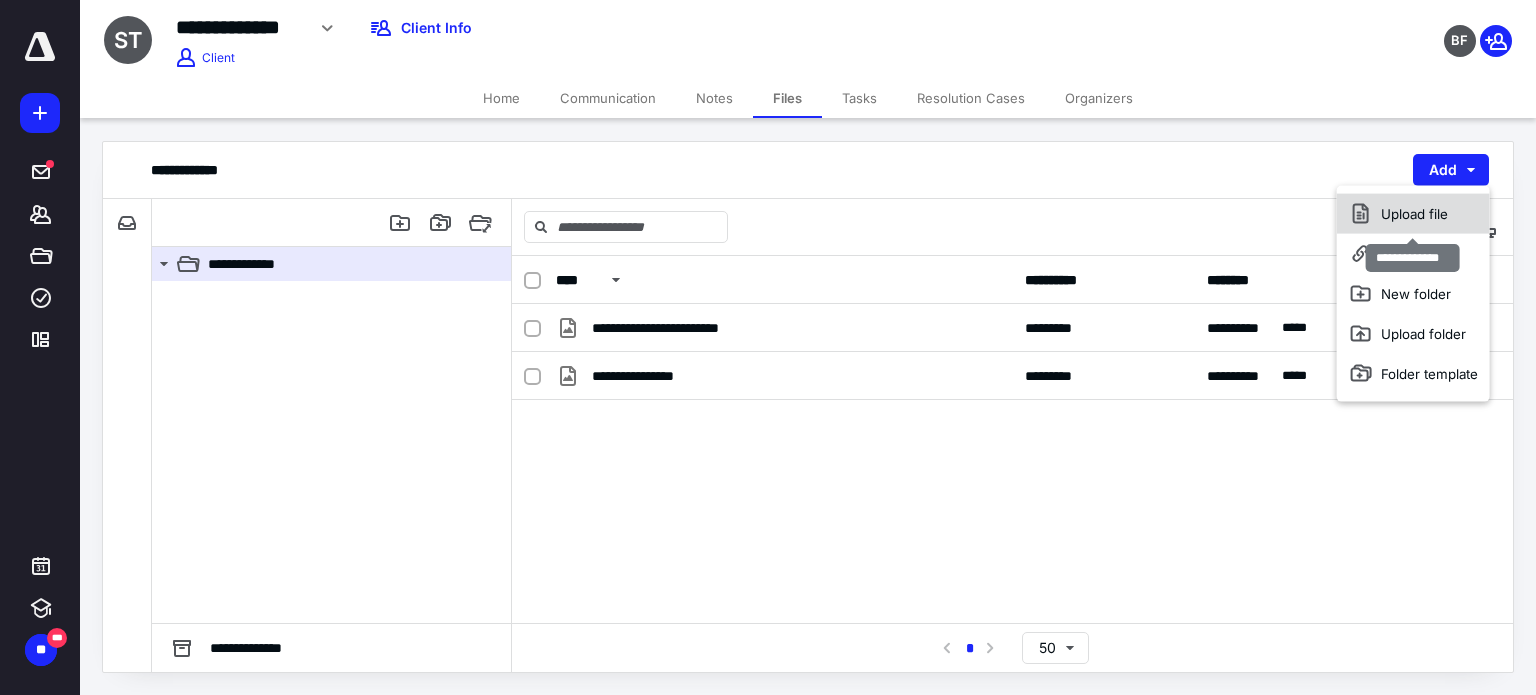 click on "Upload file" at bounding box center [1413, 214] 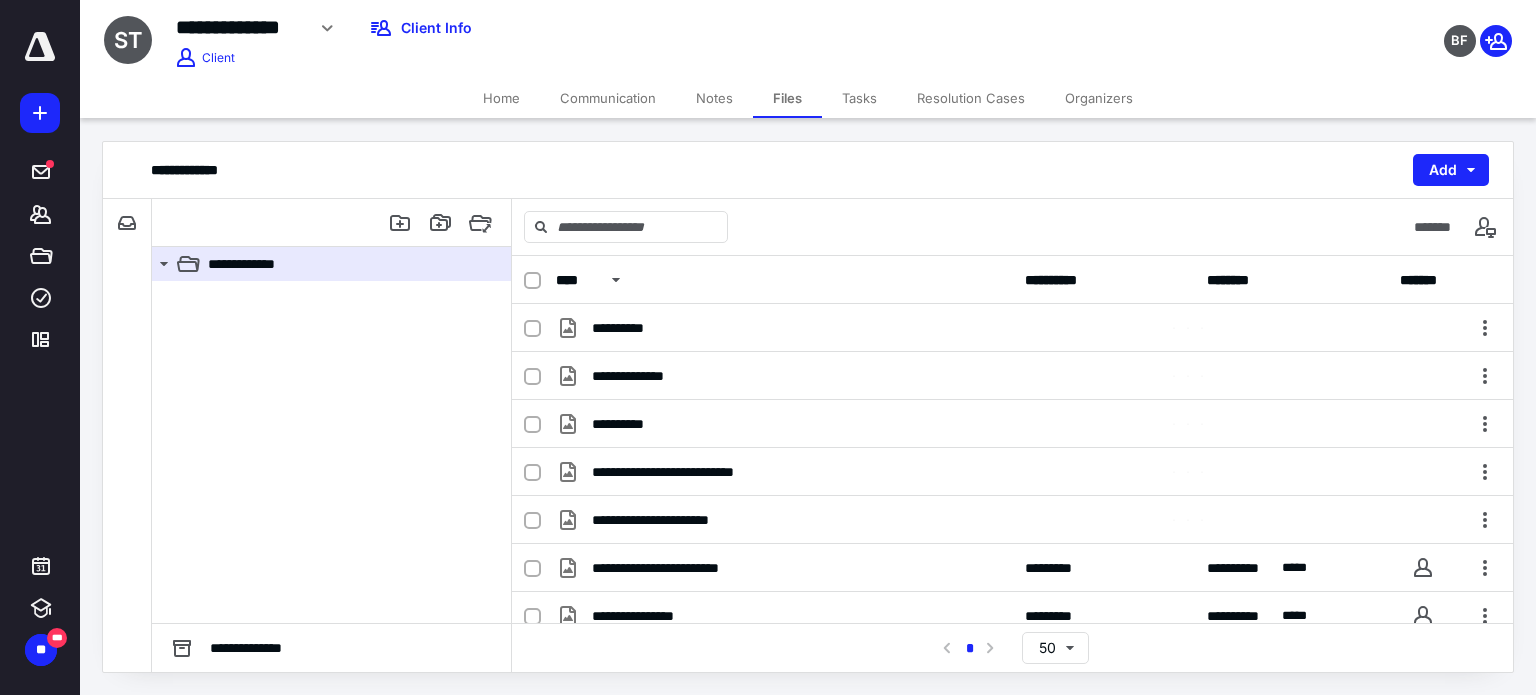 click on "Notes" at bounding box center (714, 98) 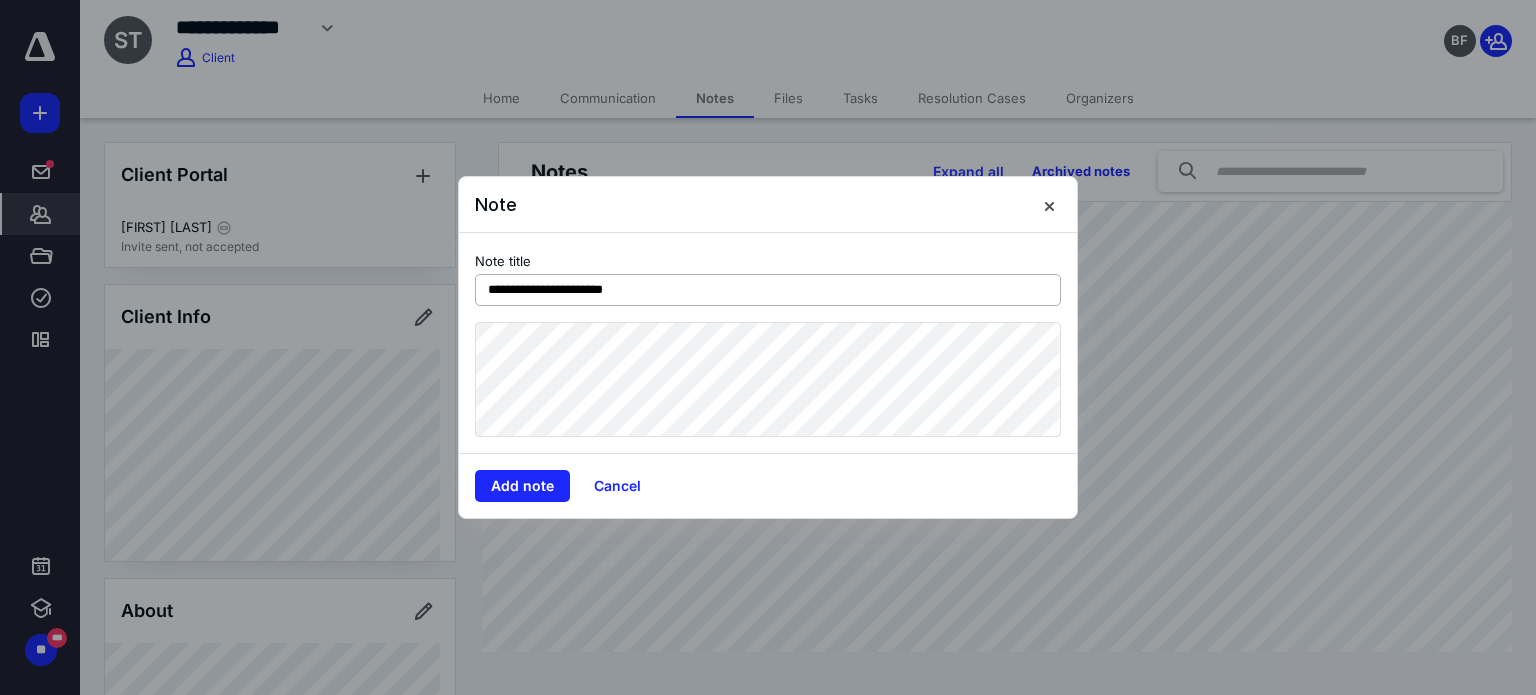 type on "**********" 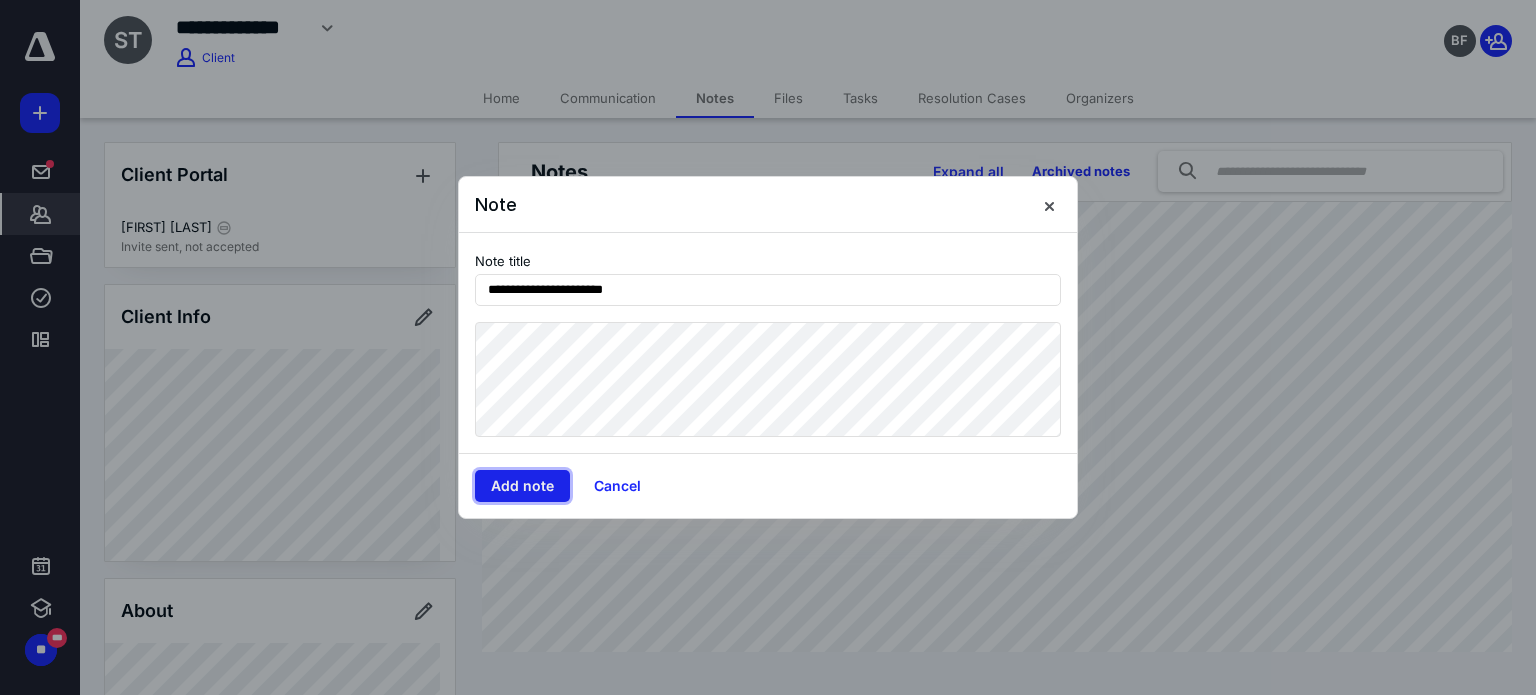 click on "Add note" at bounding box center [522, 486] 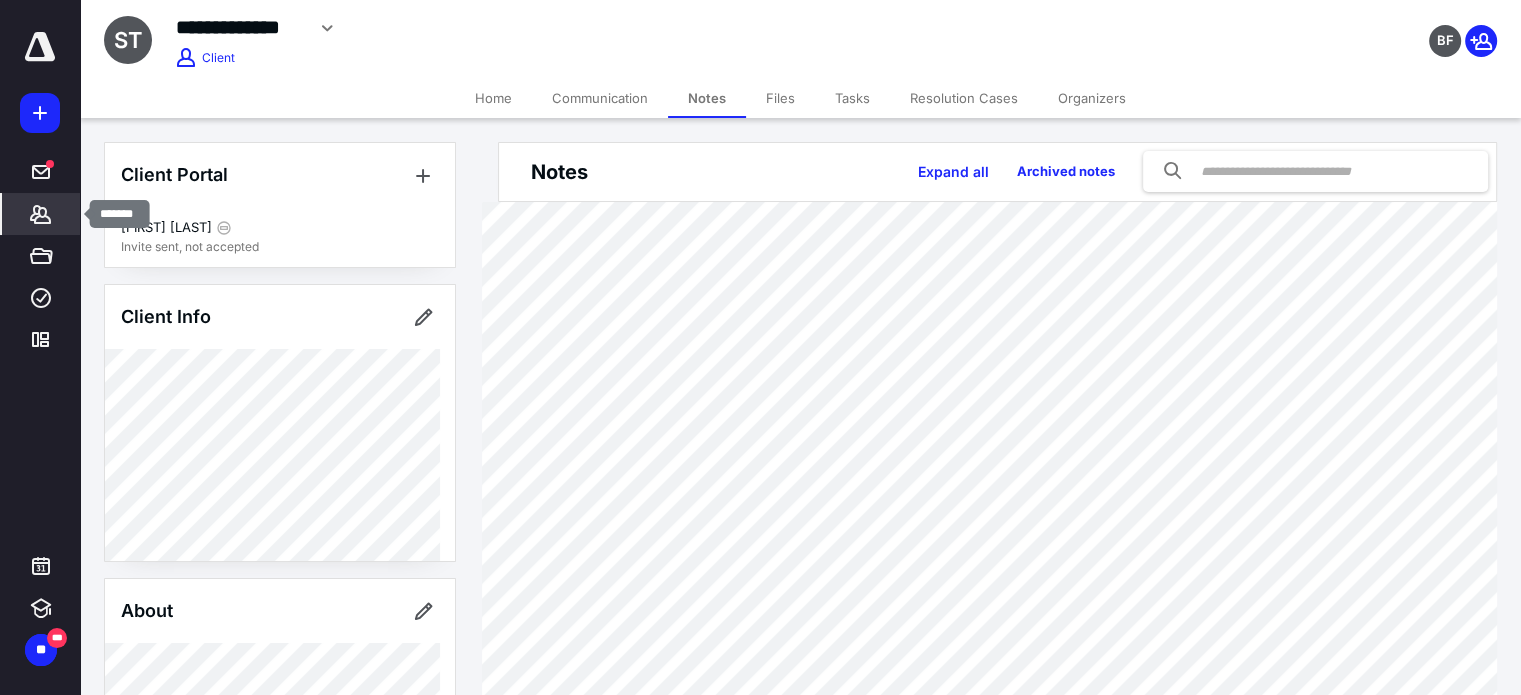 click 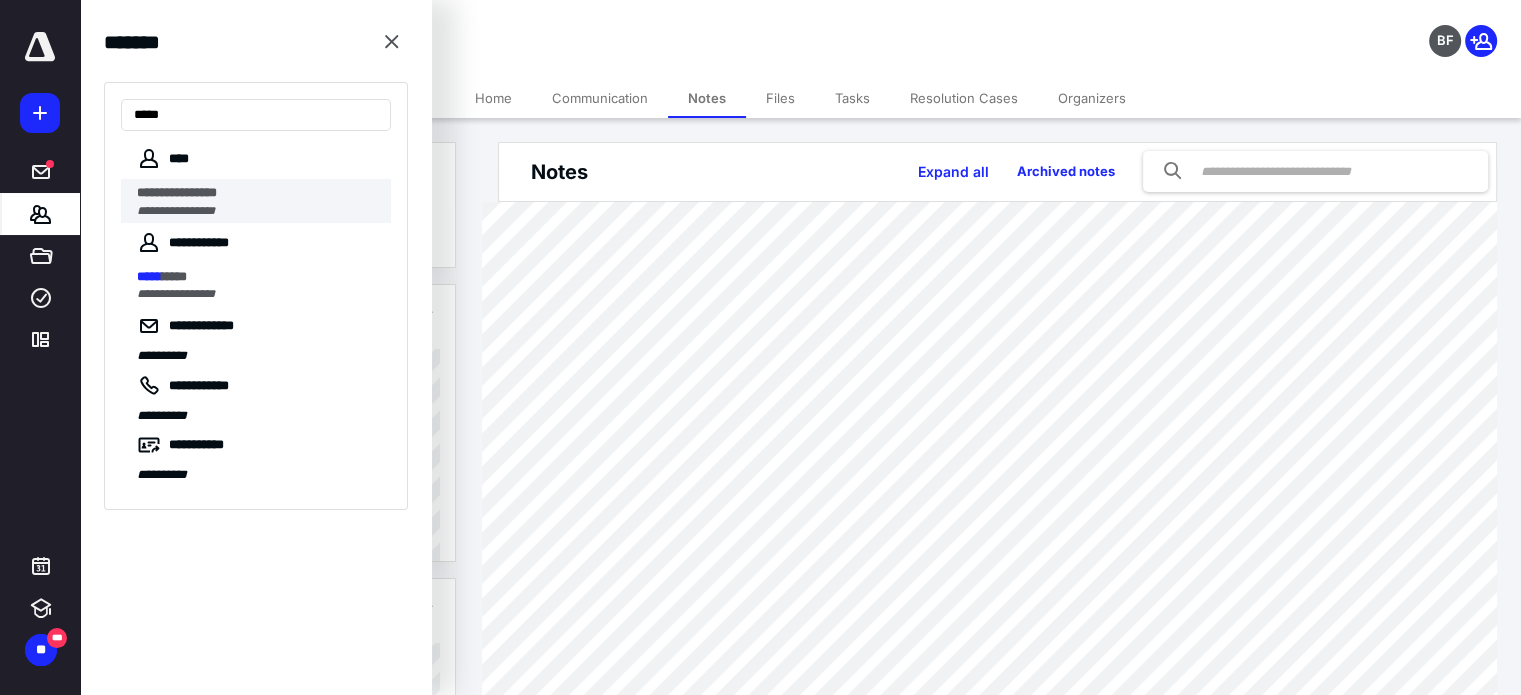 type on "*****" 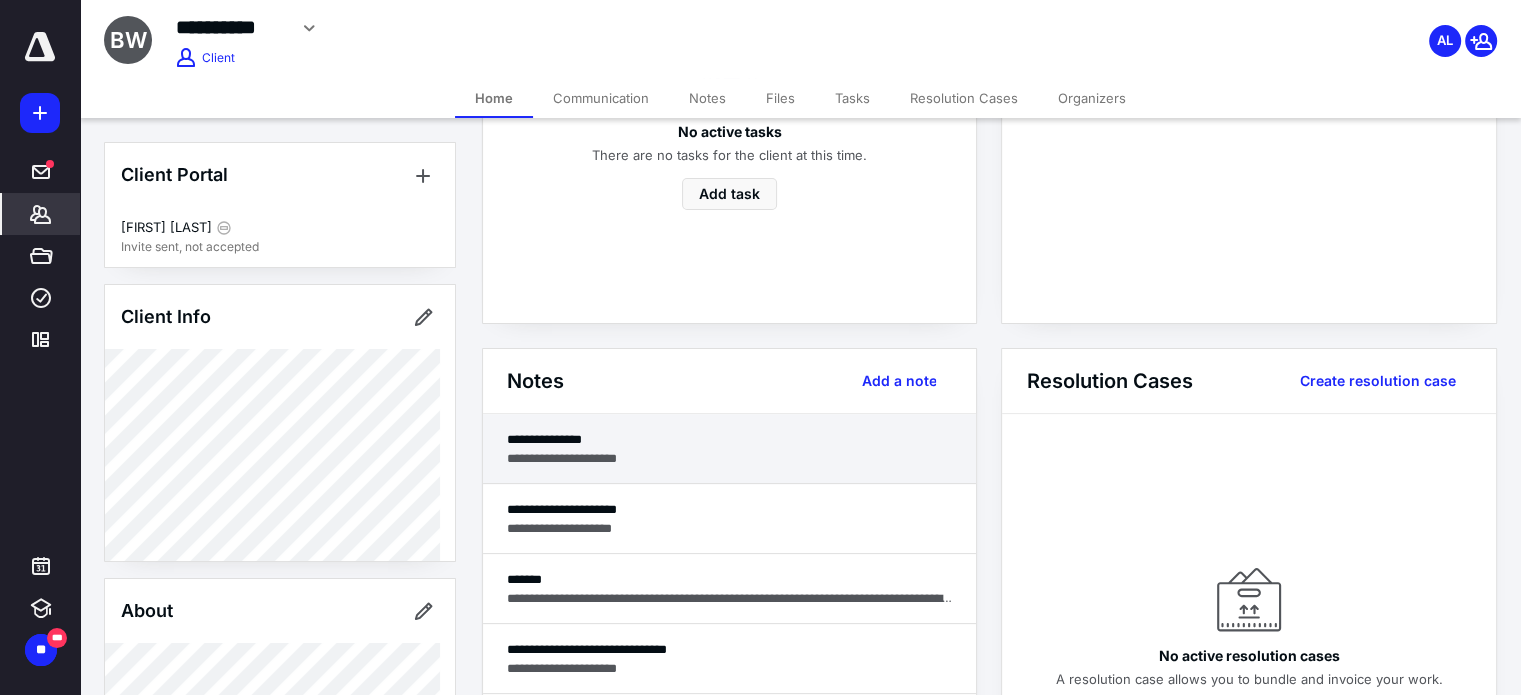 scroll, scrollTop: 319, scrollLeft: 0, axis: vertical 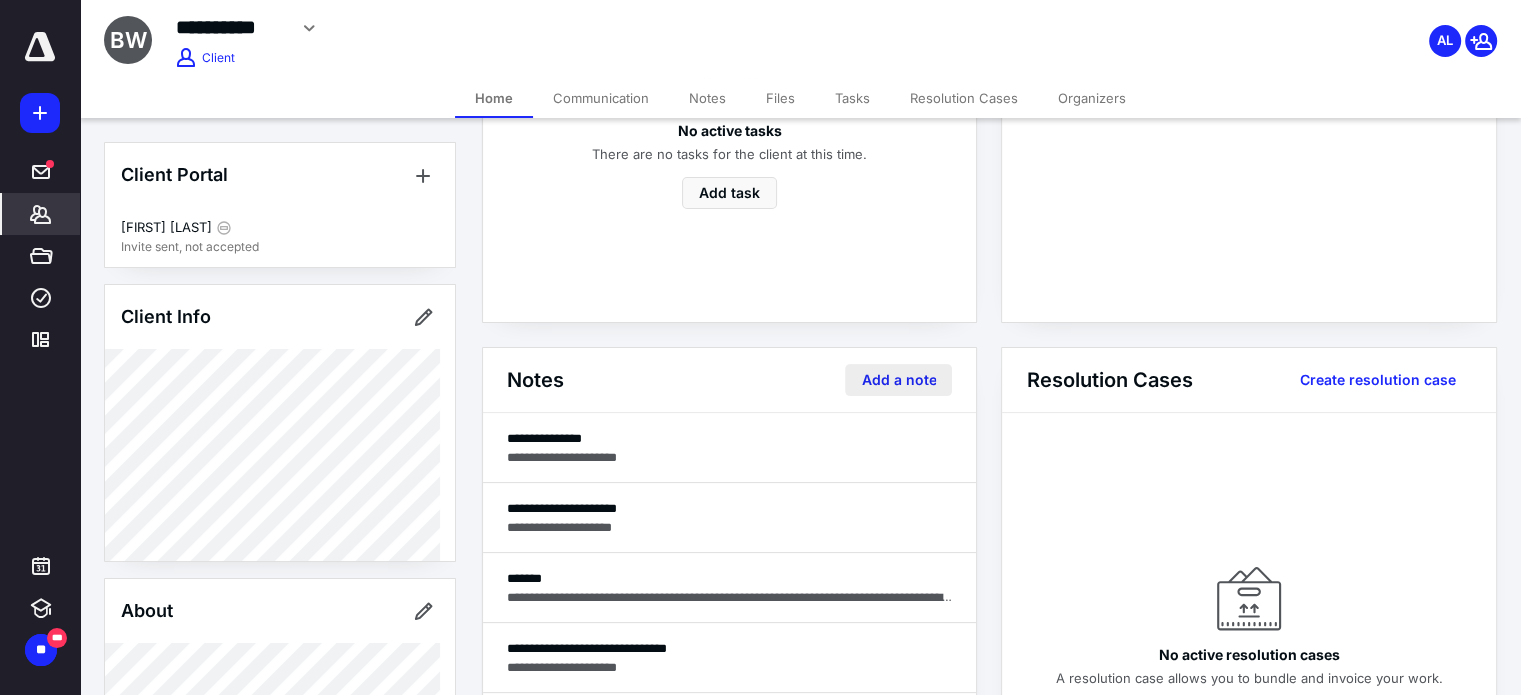click on "Add a note" at bounding box center [898, 380] 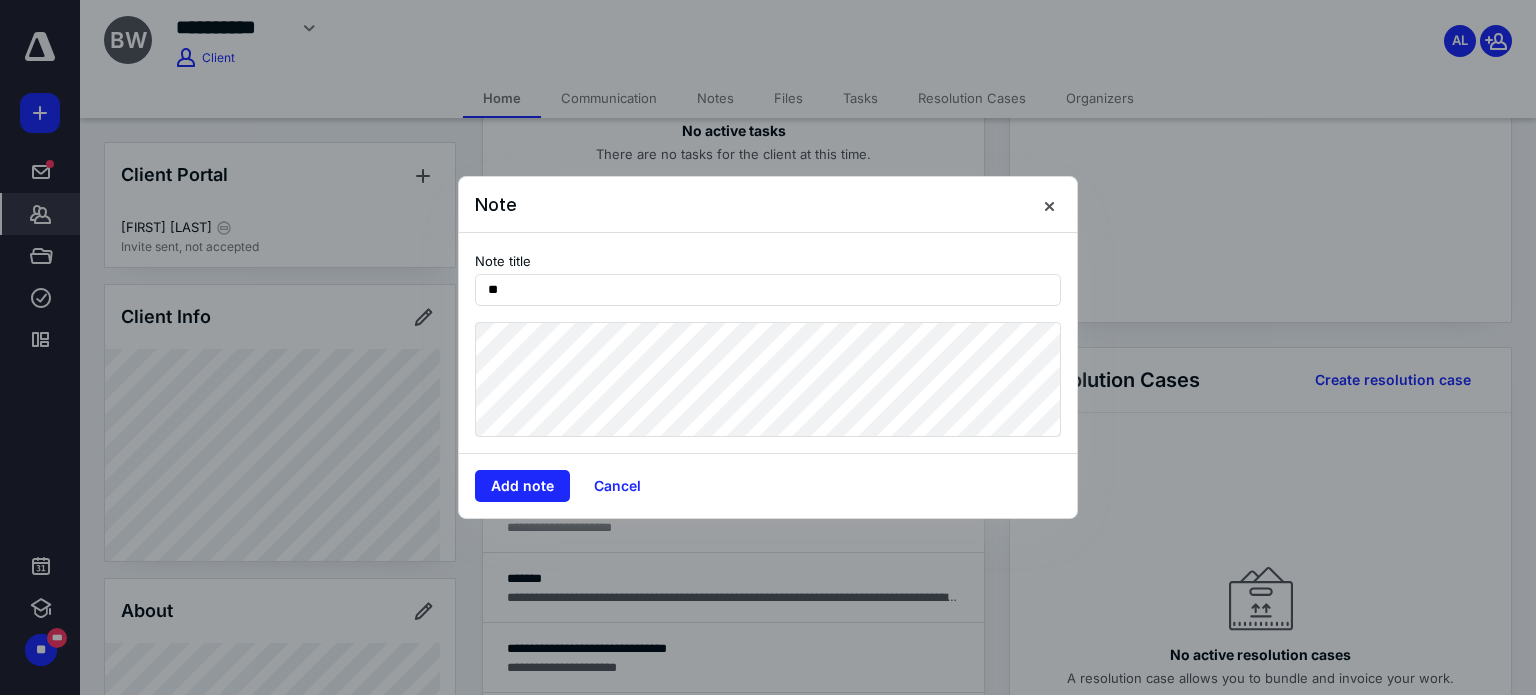 type on "*" 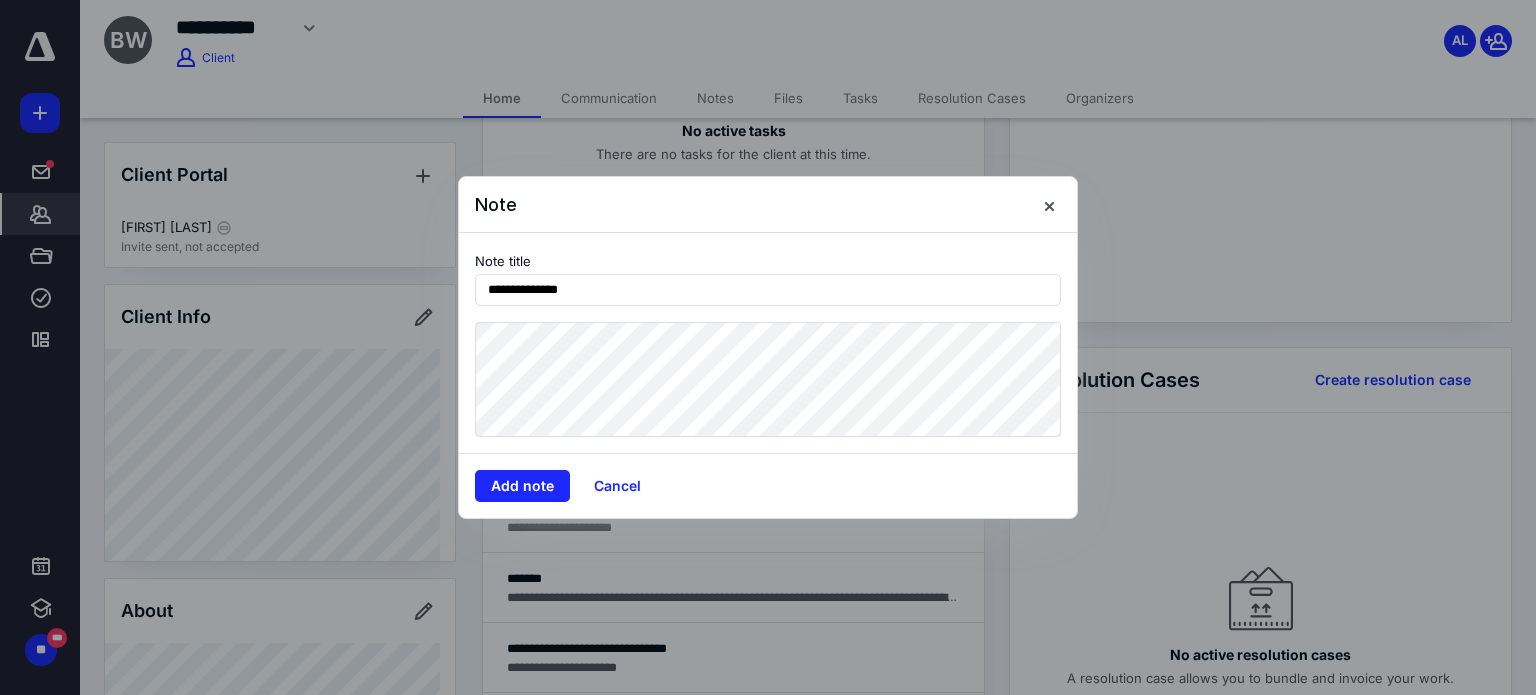 type on "**********" 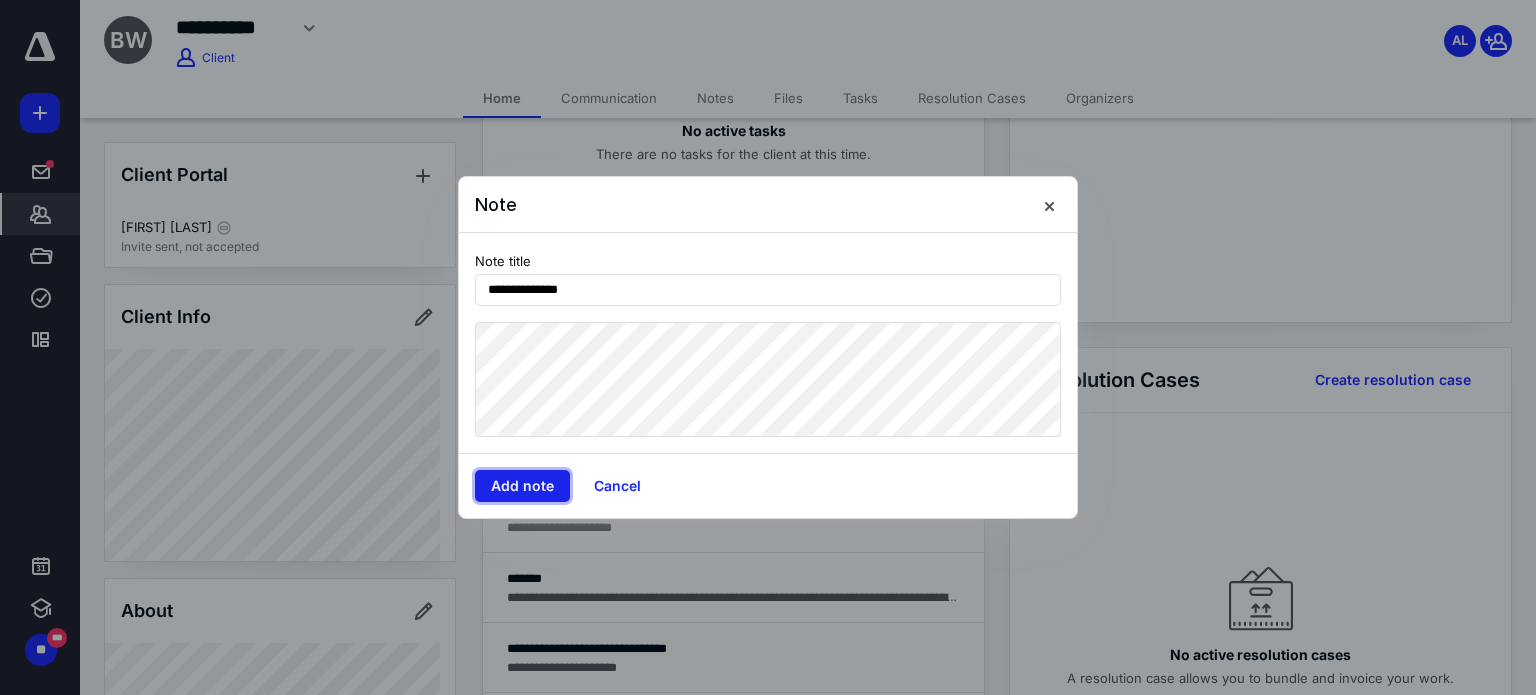 click on "Add note" at bounding box center [522, 486] 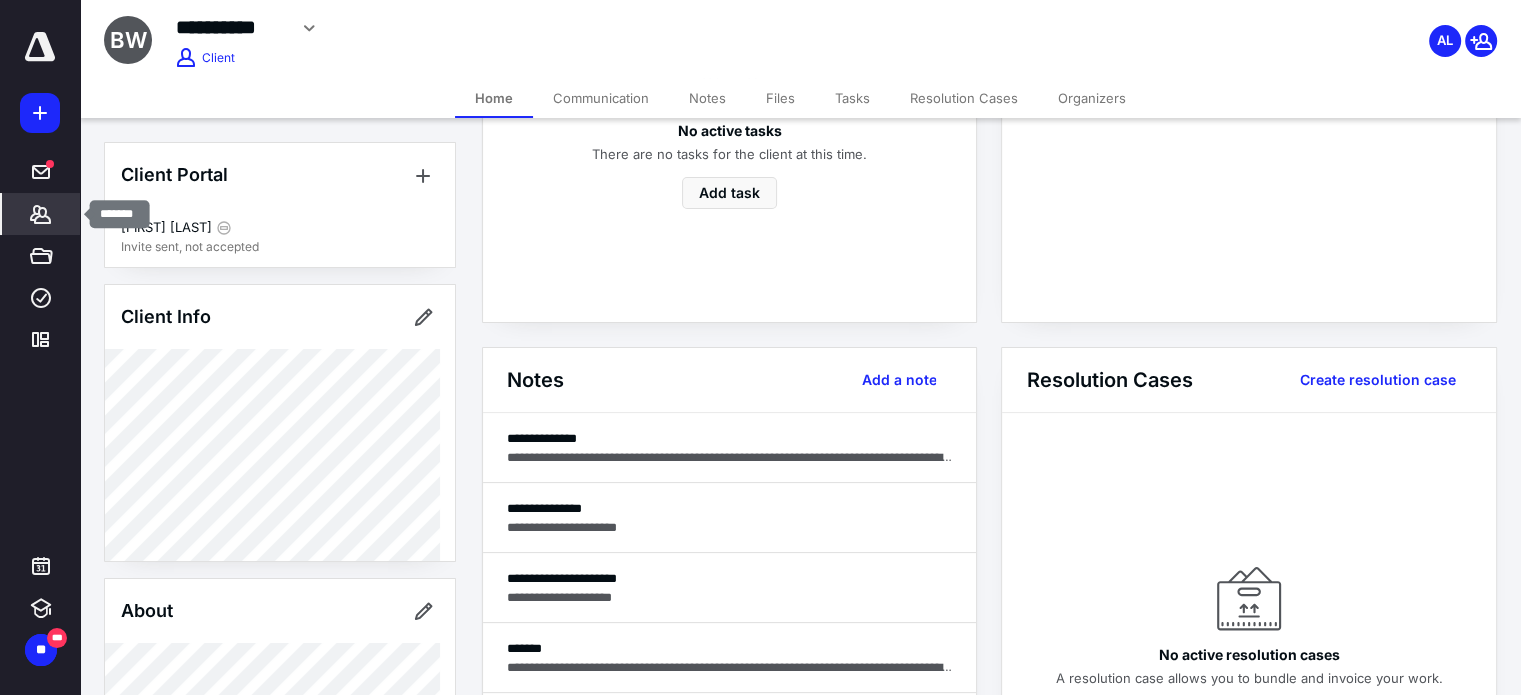 click on "*******" at bounding box center [41, 214] 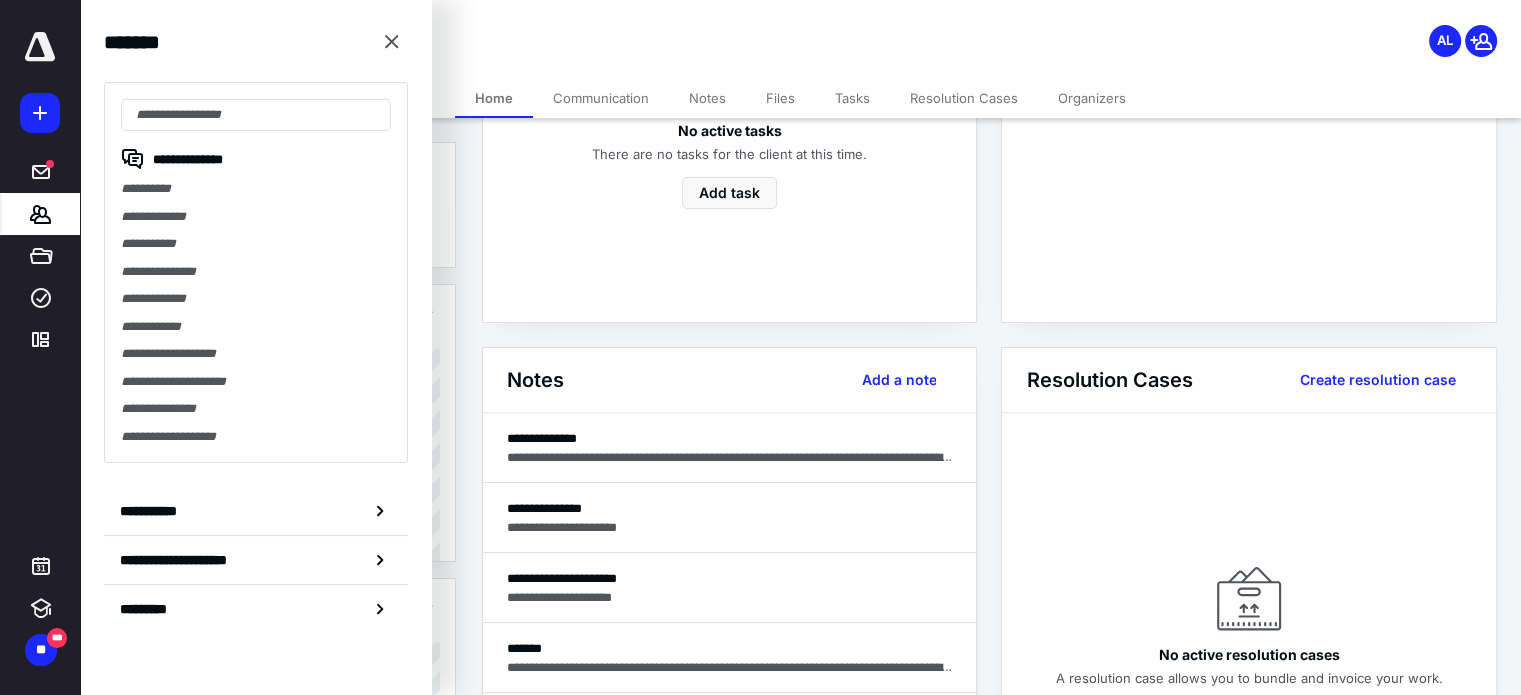 click on "**********" at bounding box center (256, 272) 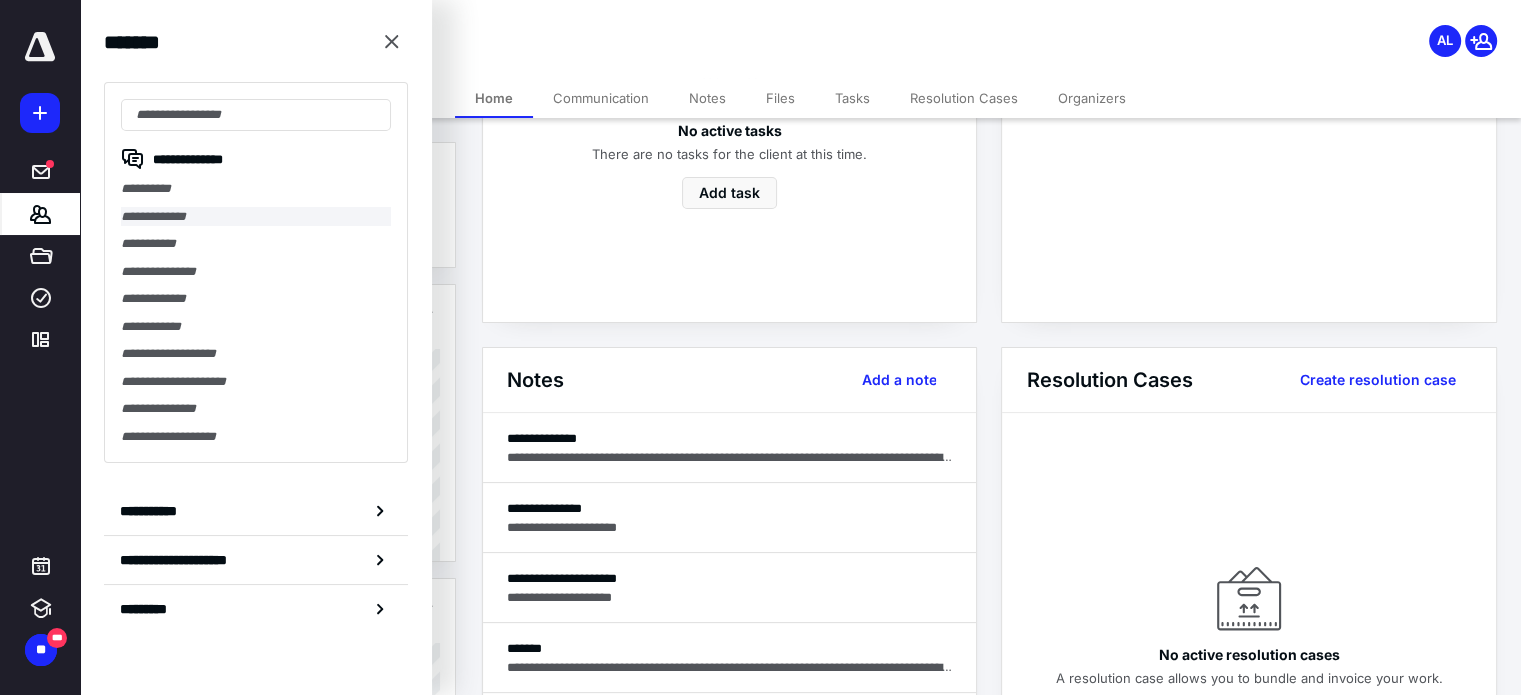 click on "**********" at bounding box center [256, 217] 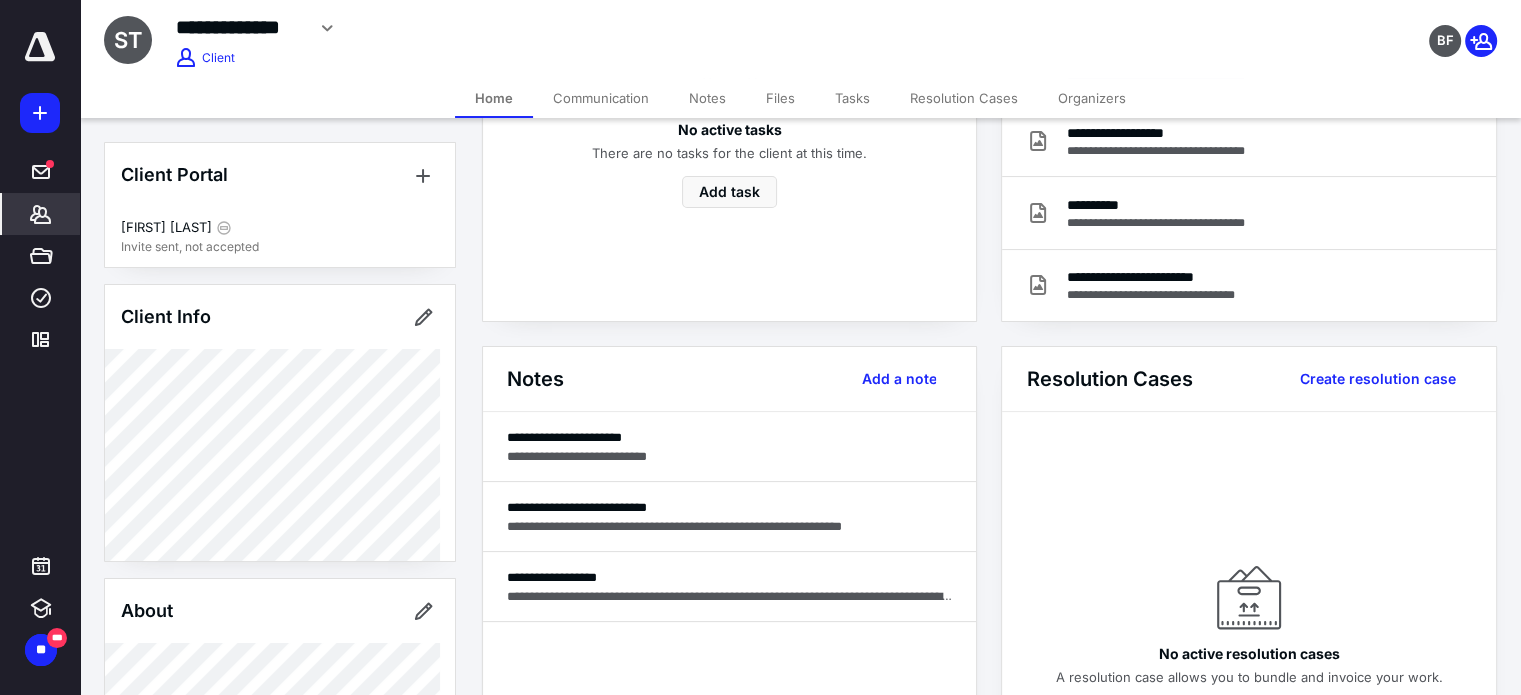 scroll, scrollTop: 324, scrollLeft: 0, axis: vertical 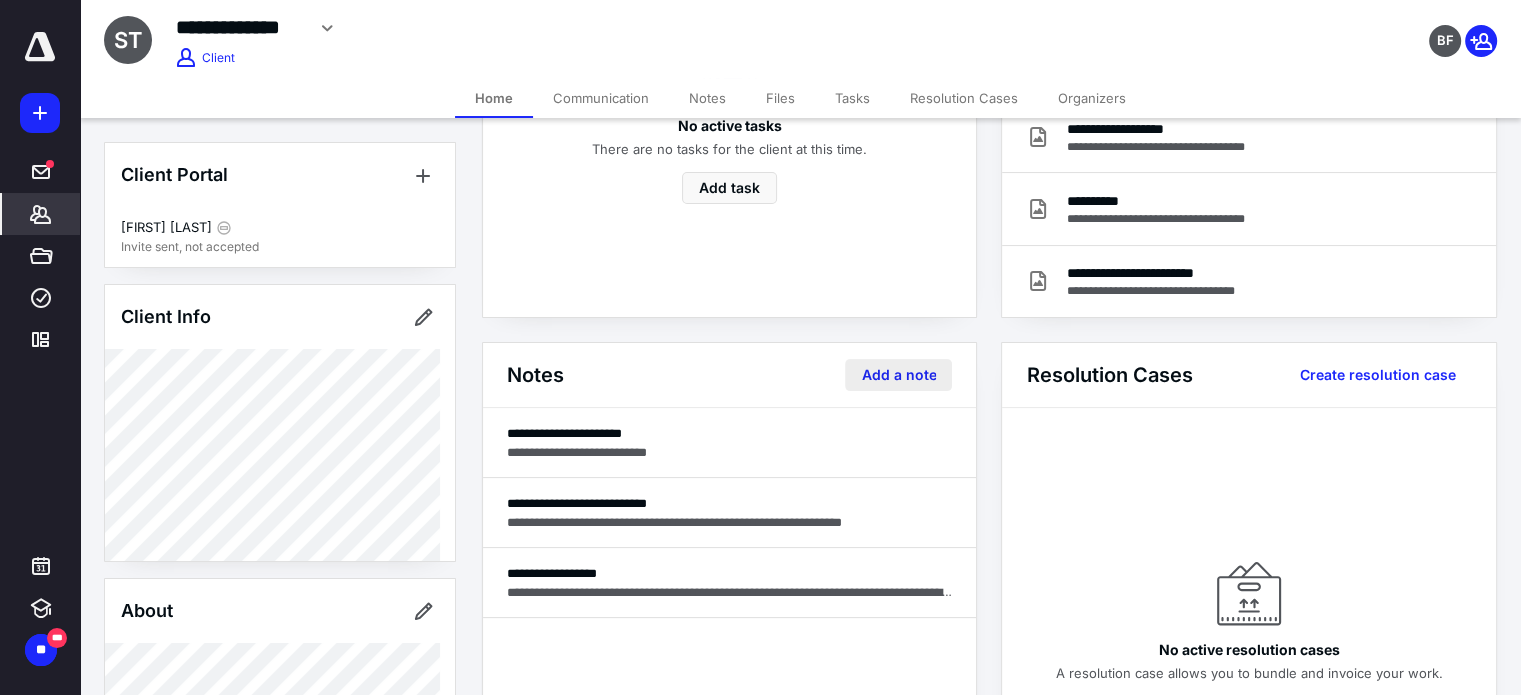 click on "Add a note" at bounding box center [898, 375] 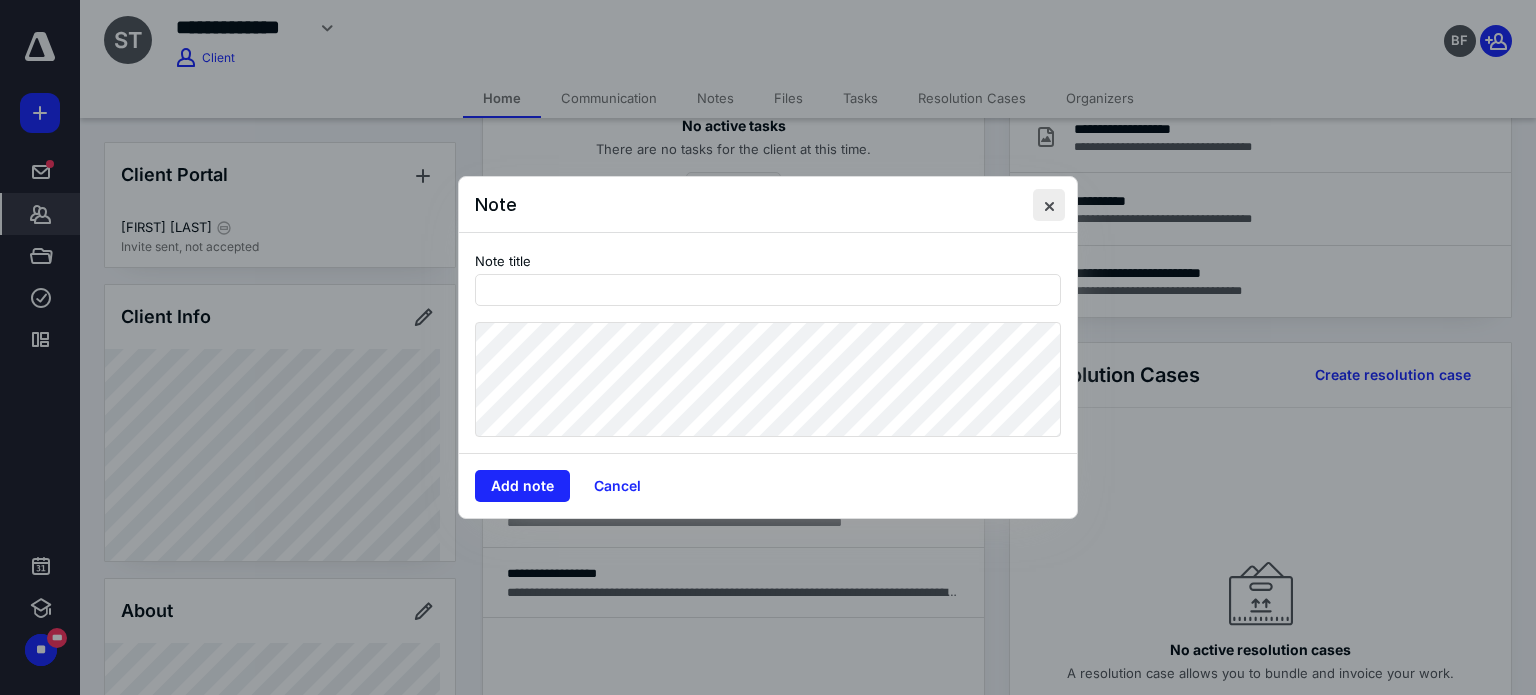 click at bounding box center [1049, 205] 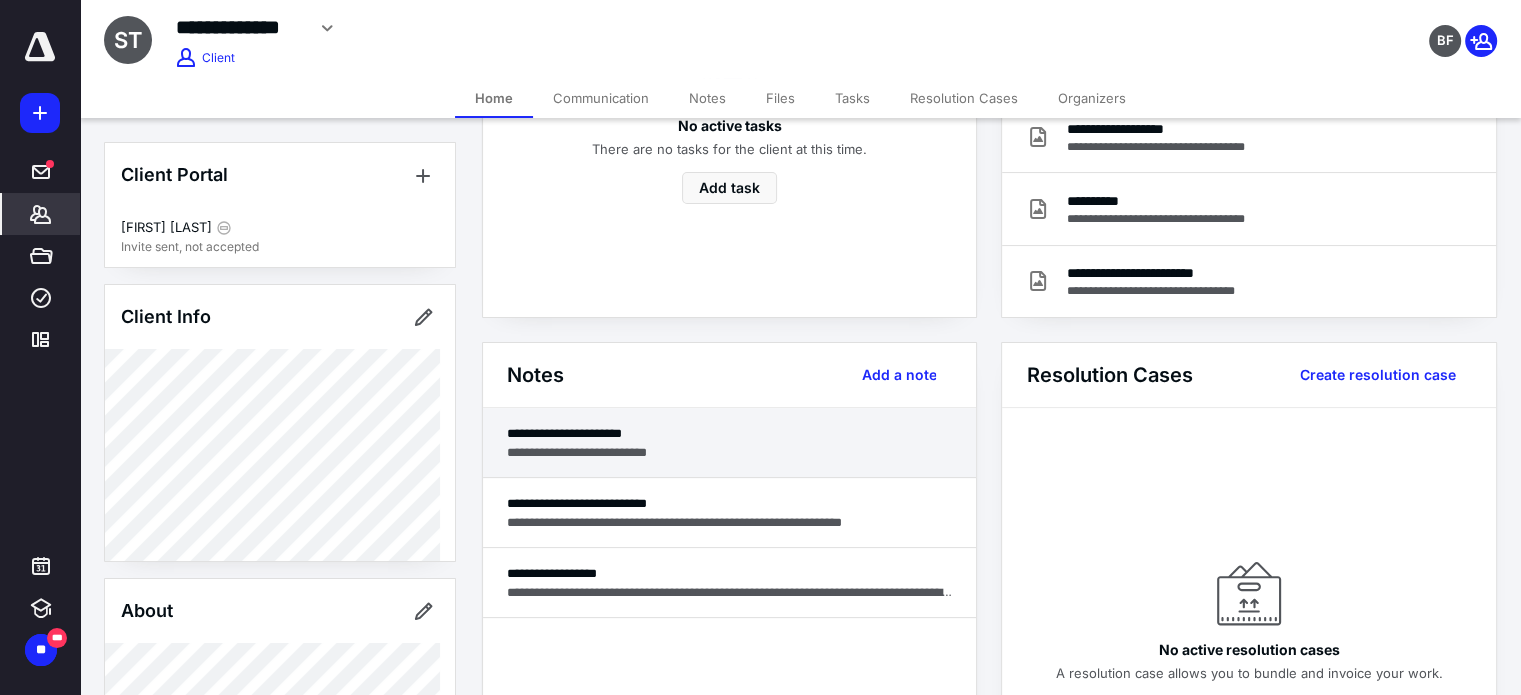 click on "**********" at bounding box center [730, 452] 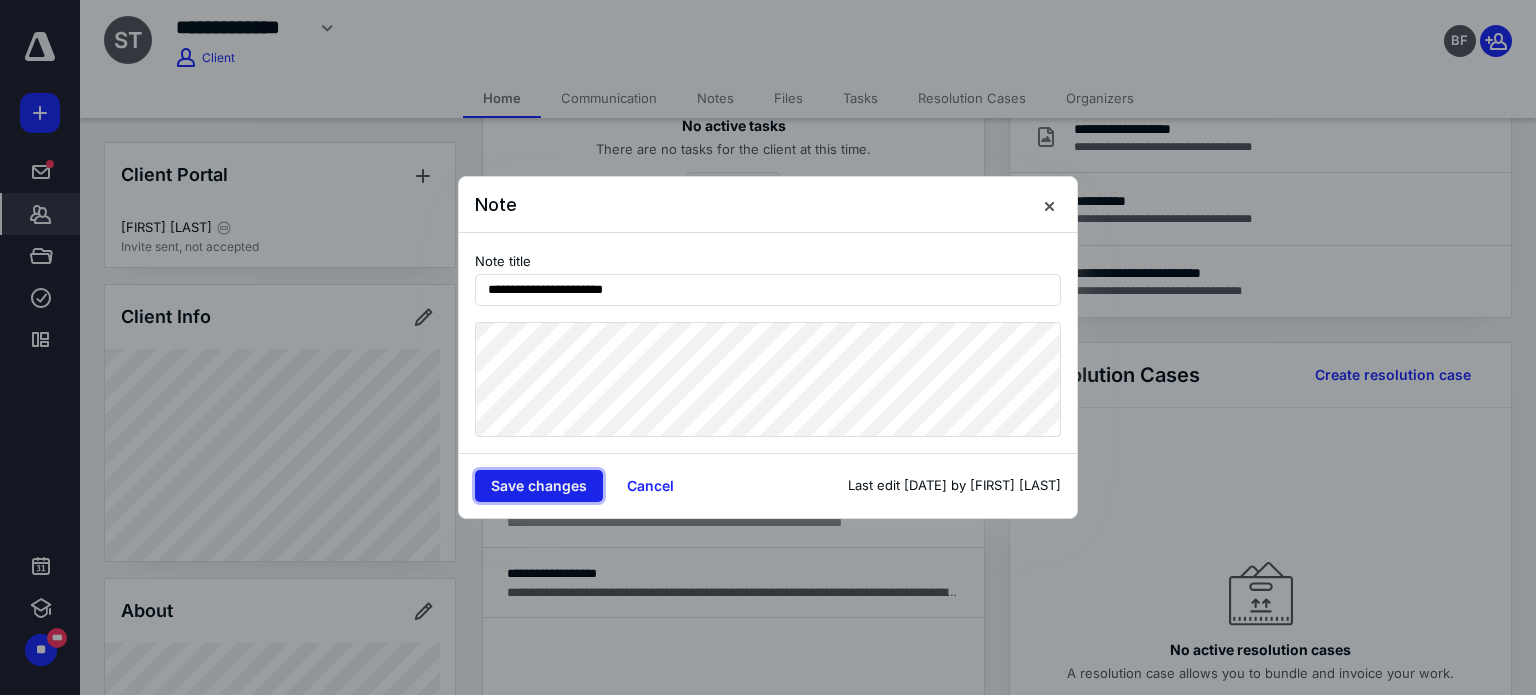 click on "Save changes" at bounding box center [539, 486] 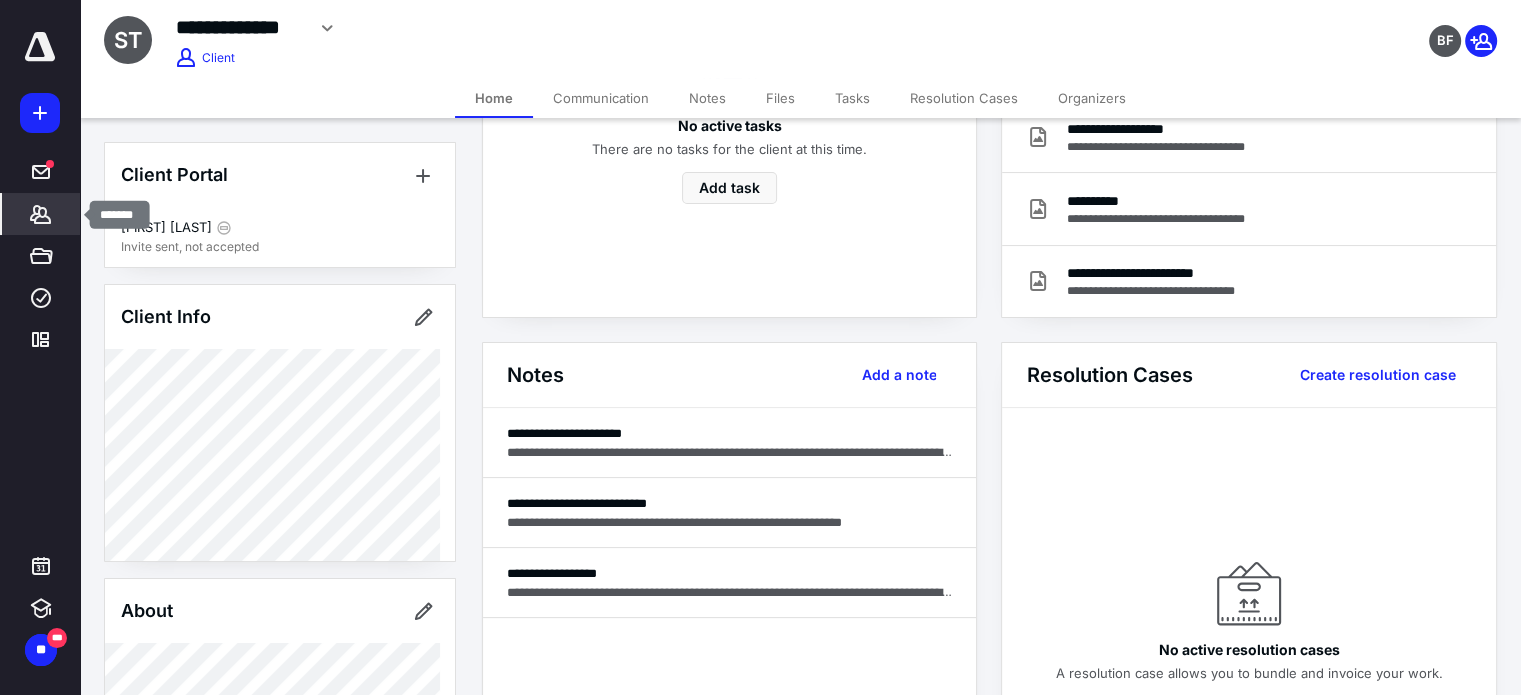 click on "*******" at bounding box center [41, 214] 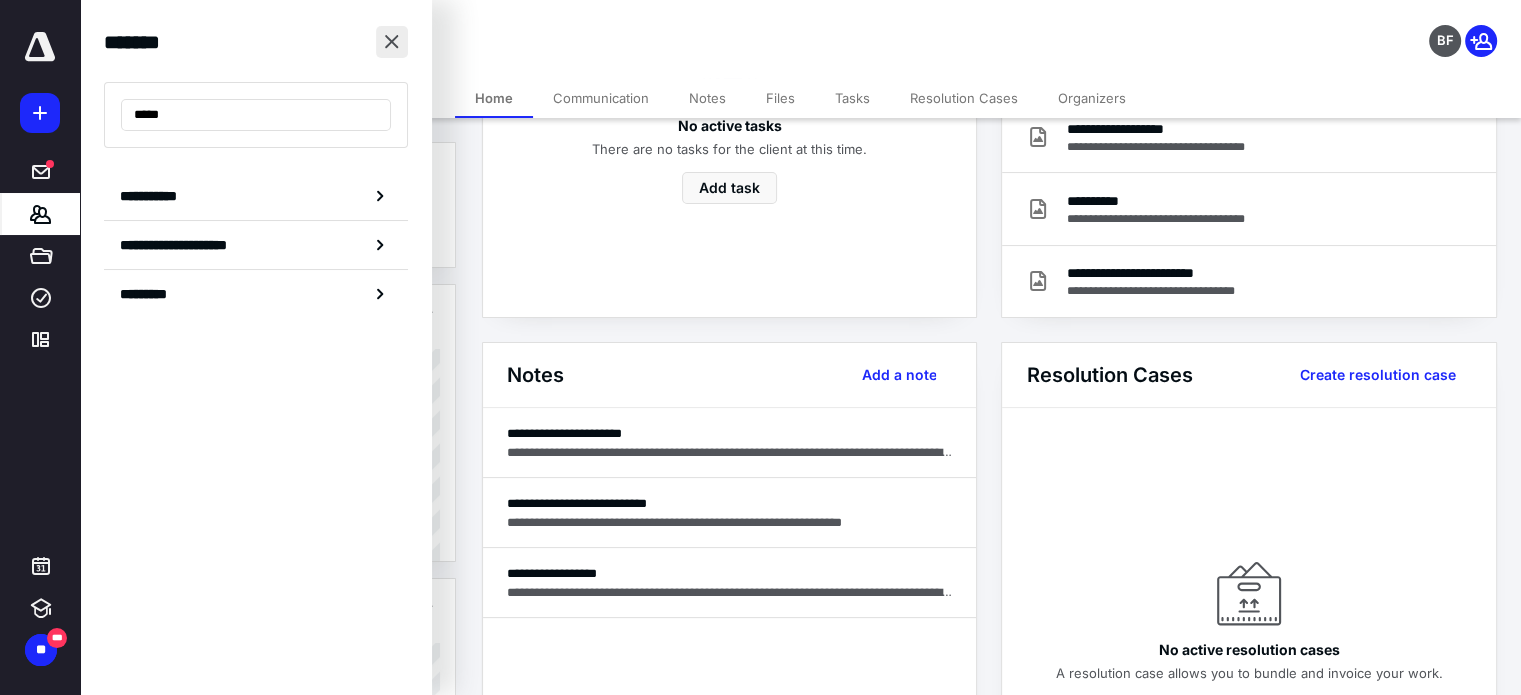 type on "*****" 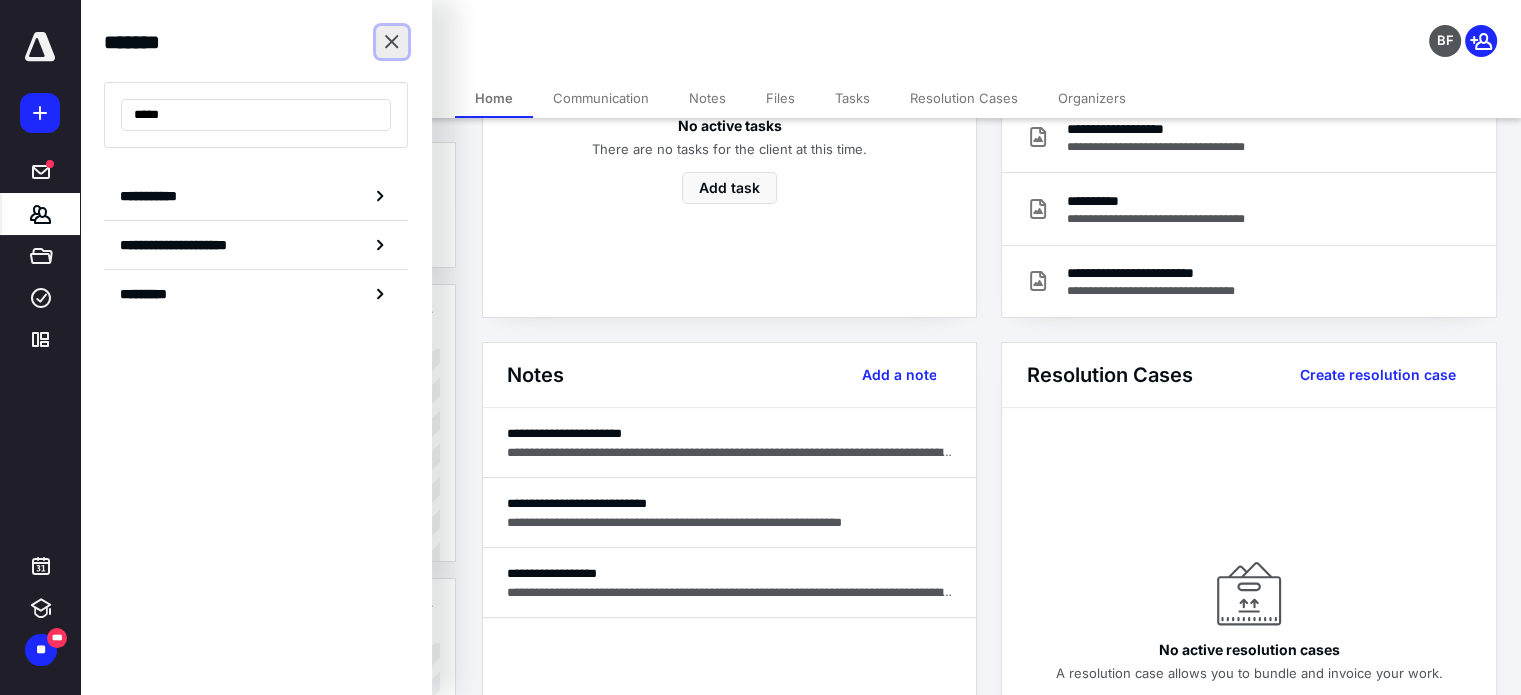 click at bounding box center (392, 42) 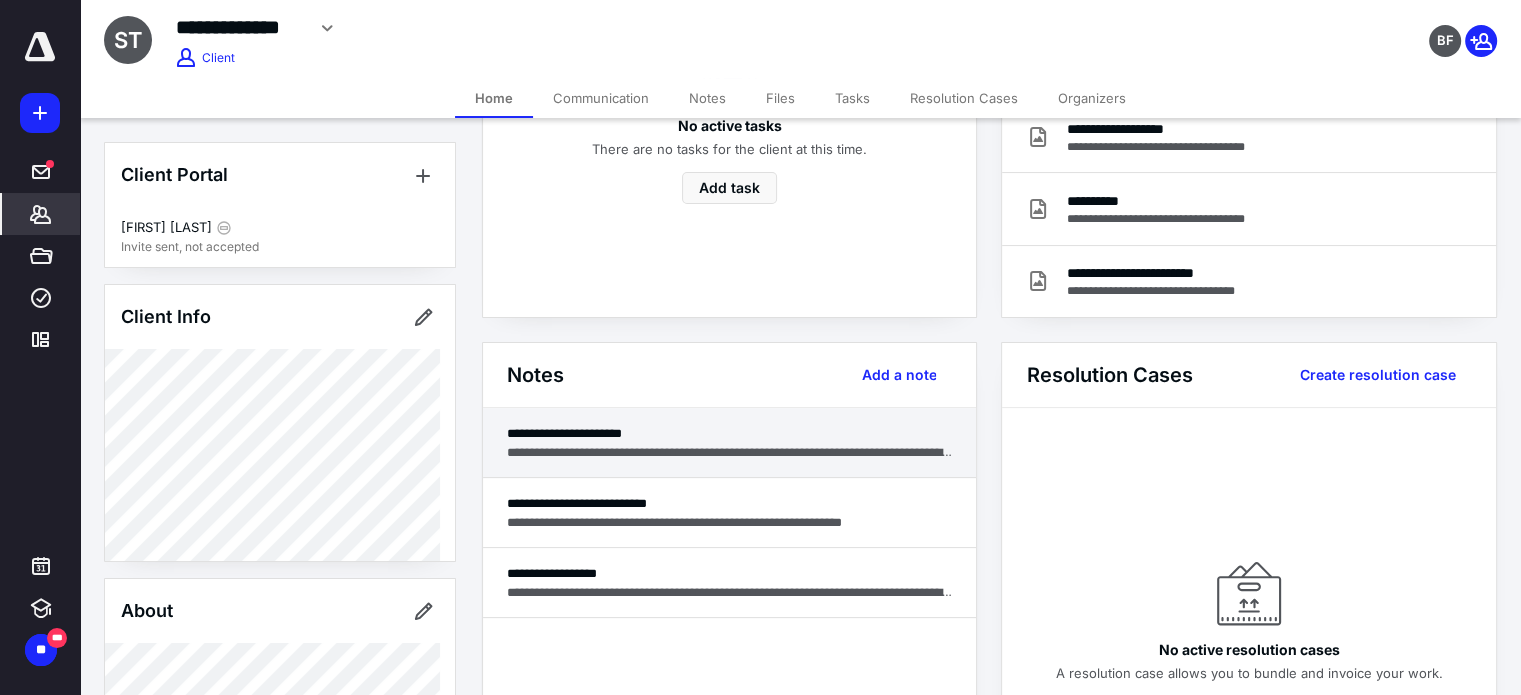 click on "**********" at bounding box center (730, 452) 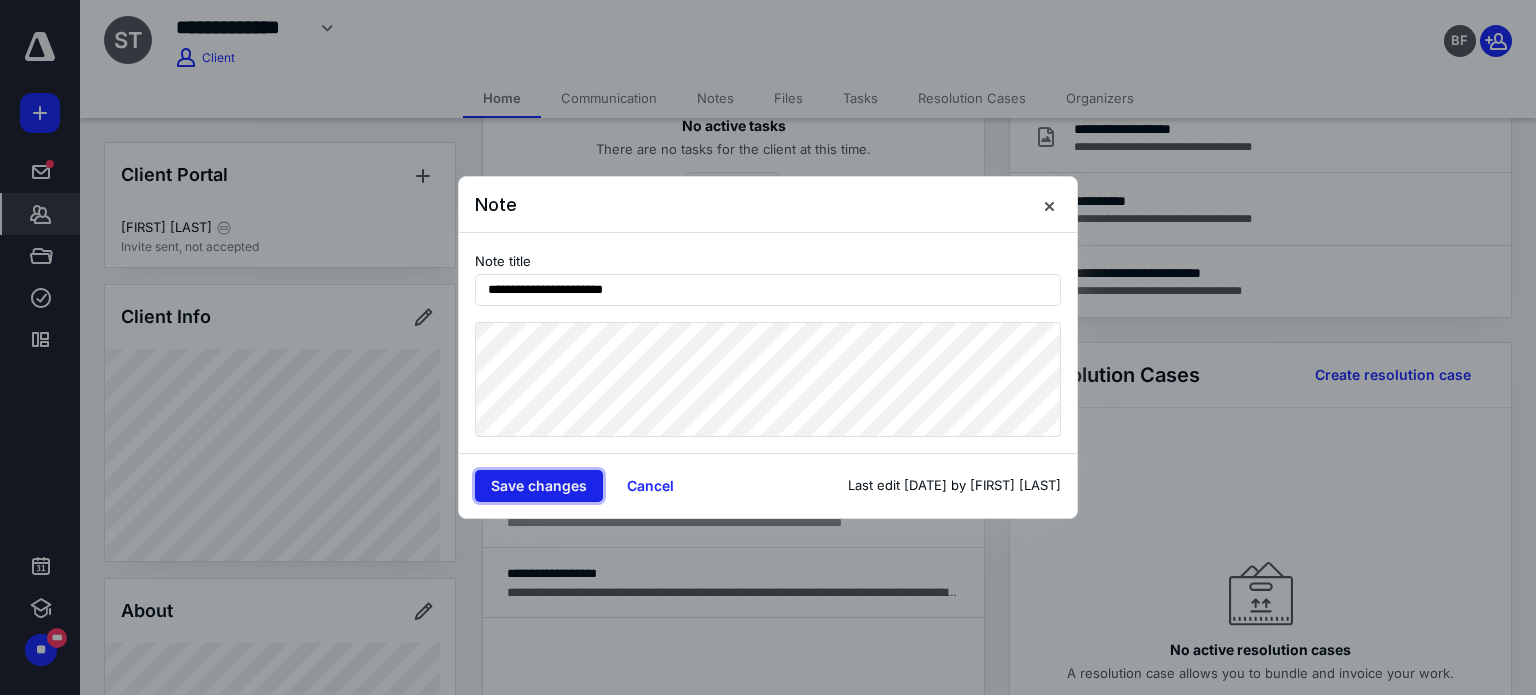 click on "Save changes" at bounding box center (539, 486) 